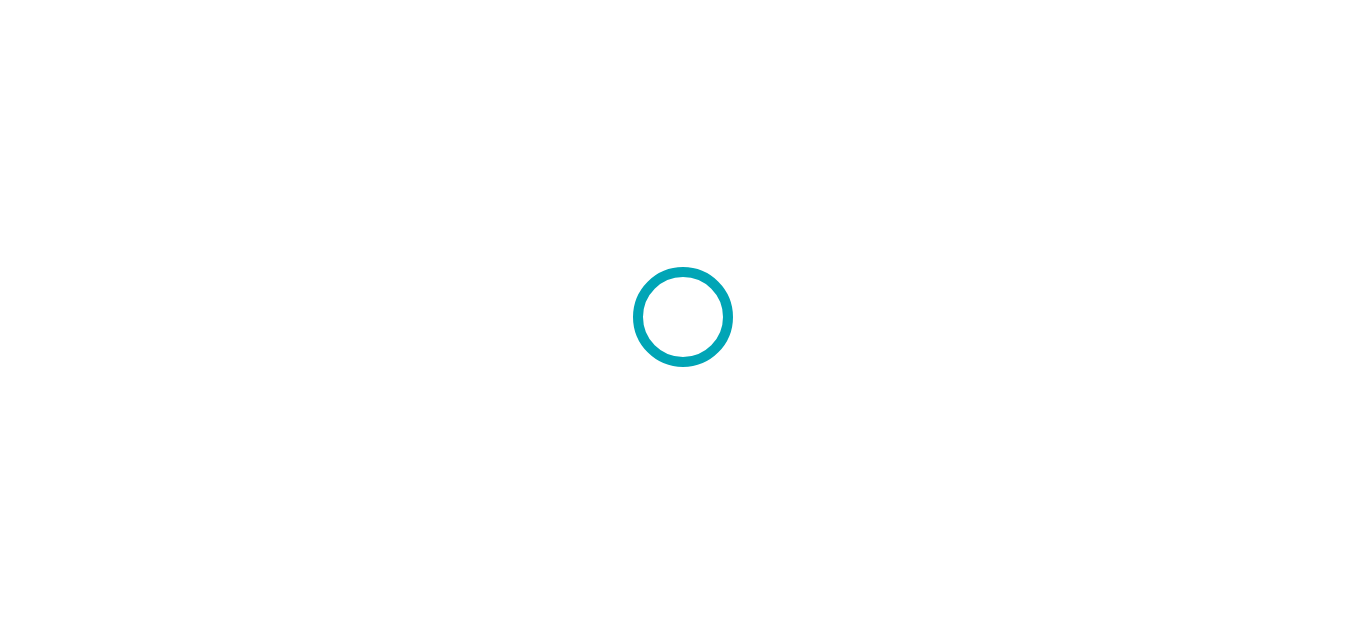 scroll, scrollTop: 0, scrollLeft: 0, axis: both 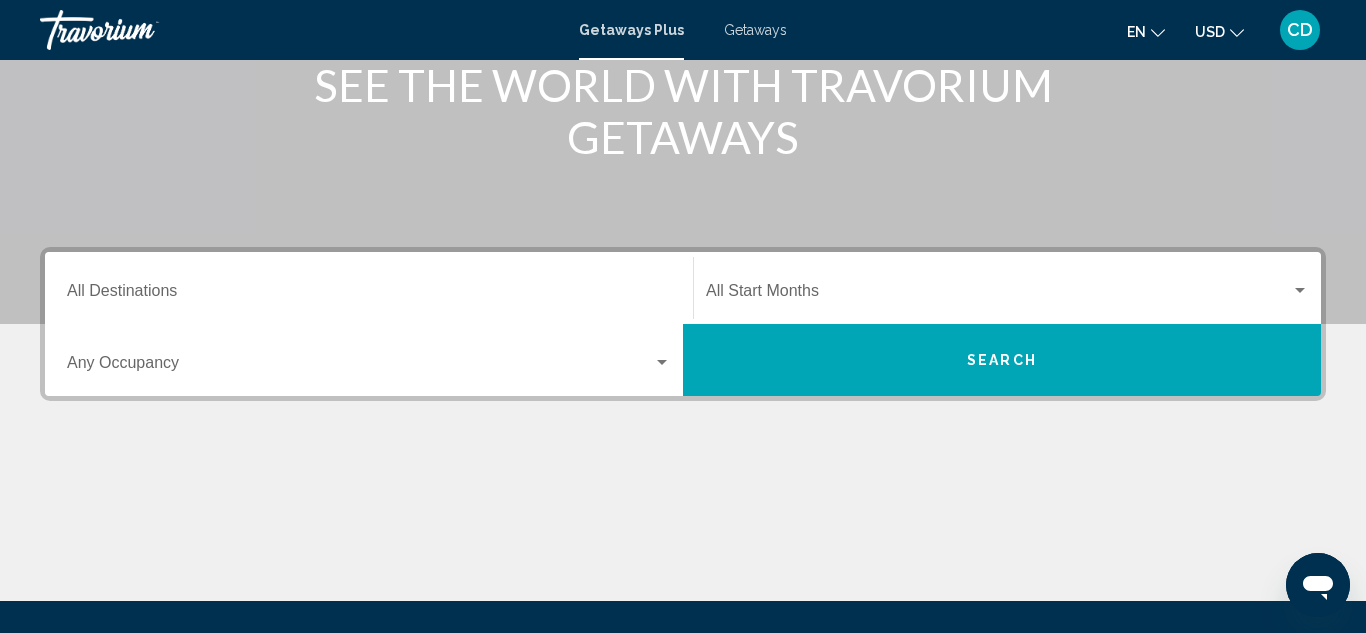 click on "Destination All Destinations" at bounding box center [369, 295] 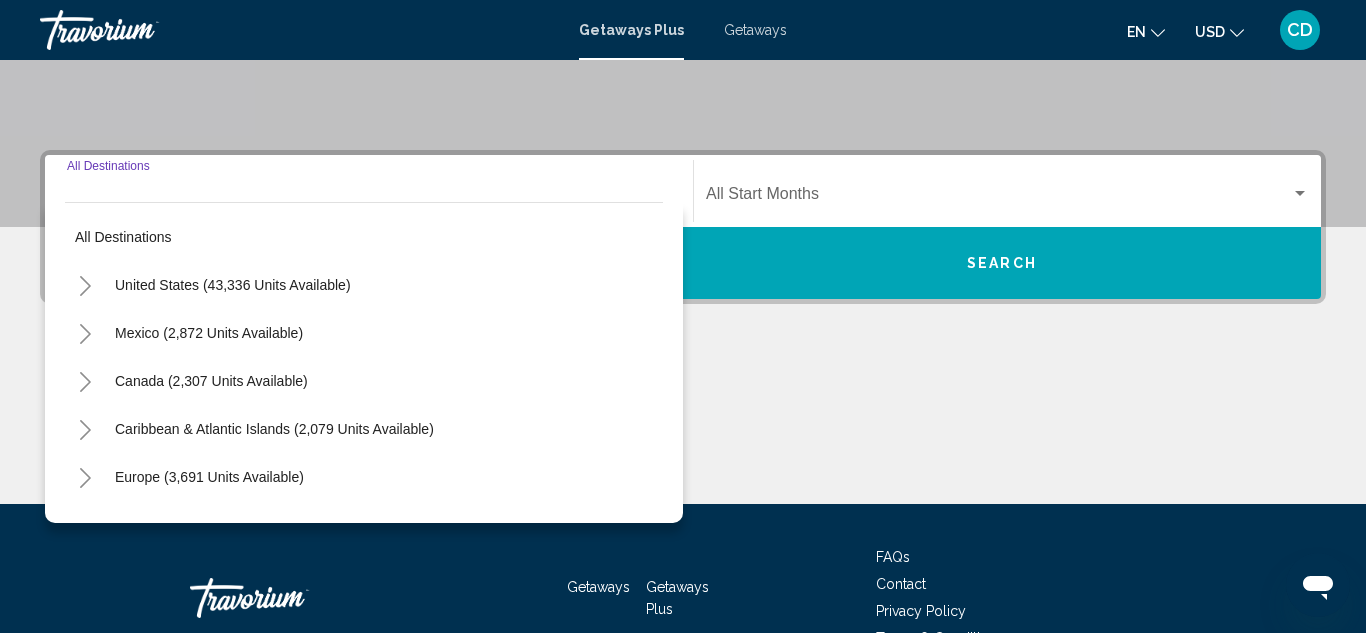scroll, scrollTop: 458, scrollLeft: 0, axis: vertical 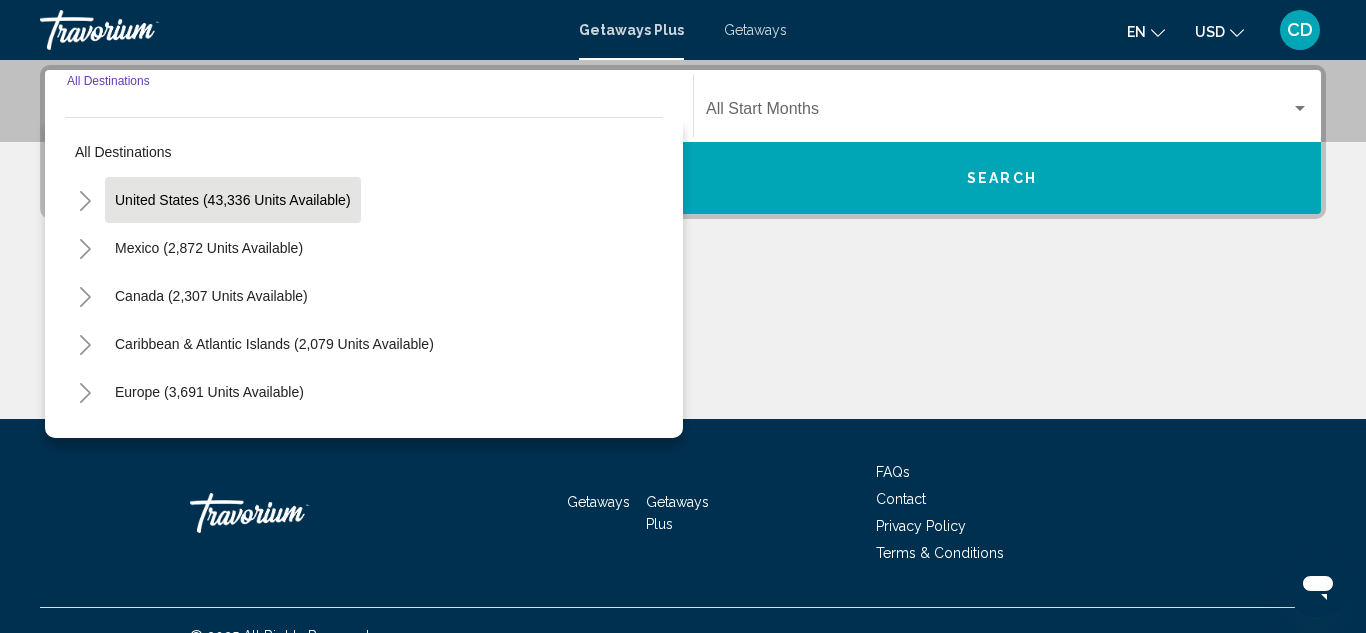 click on "United States (43,336 units available)" at bounding box center [209, 248] 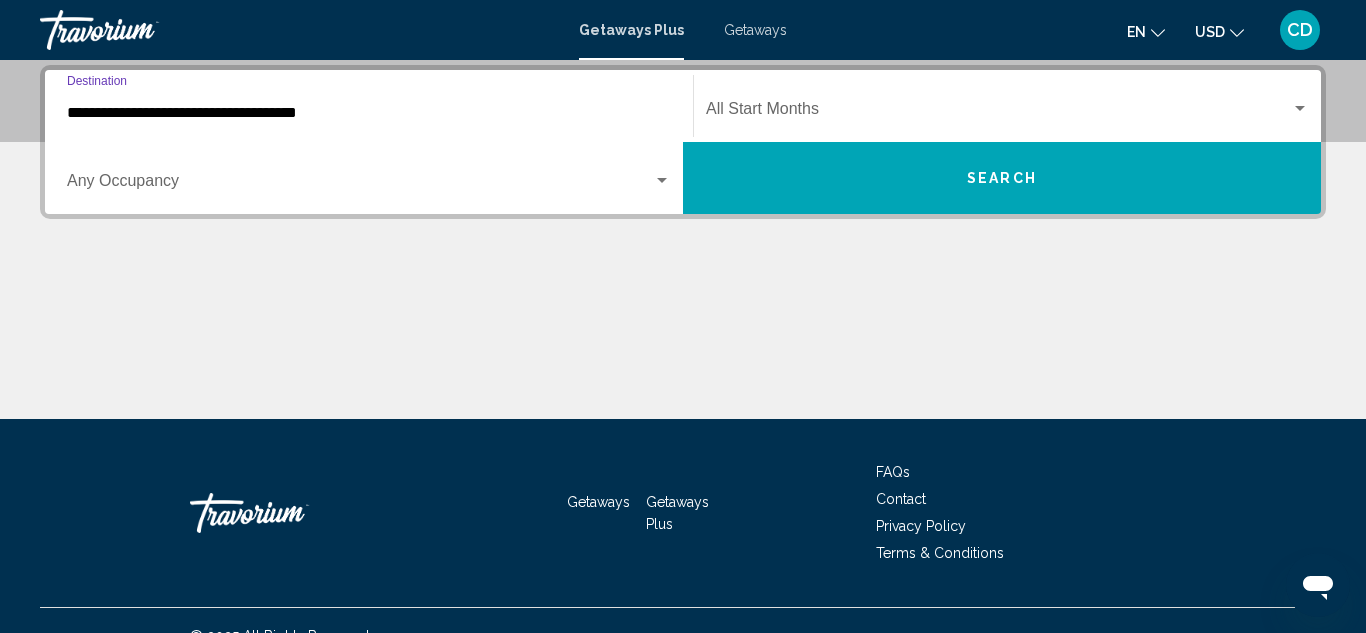 click on "Search" at bounding box center [1002, 178] 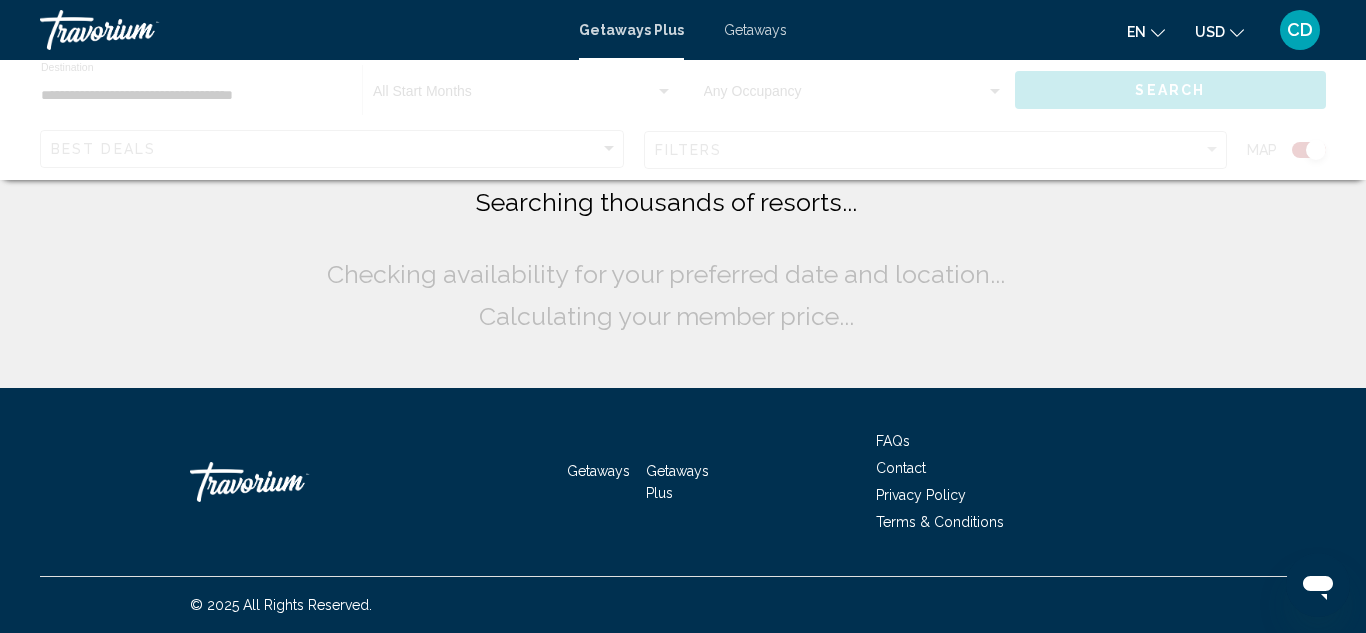 scroll, scrollTop: 0, scrollLeft: 0, axis: both 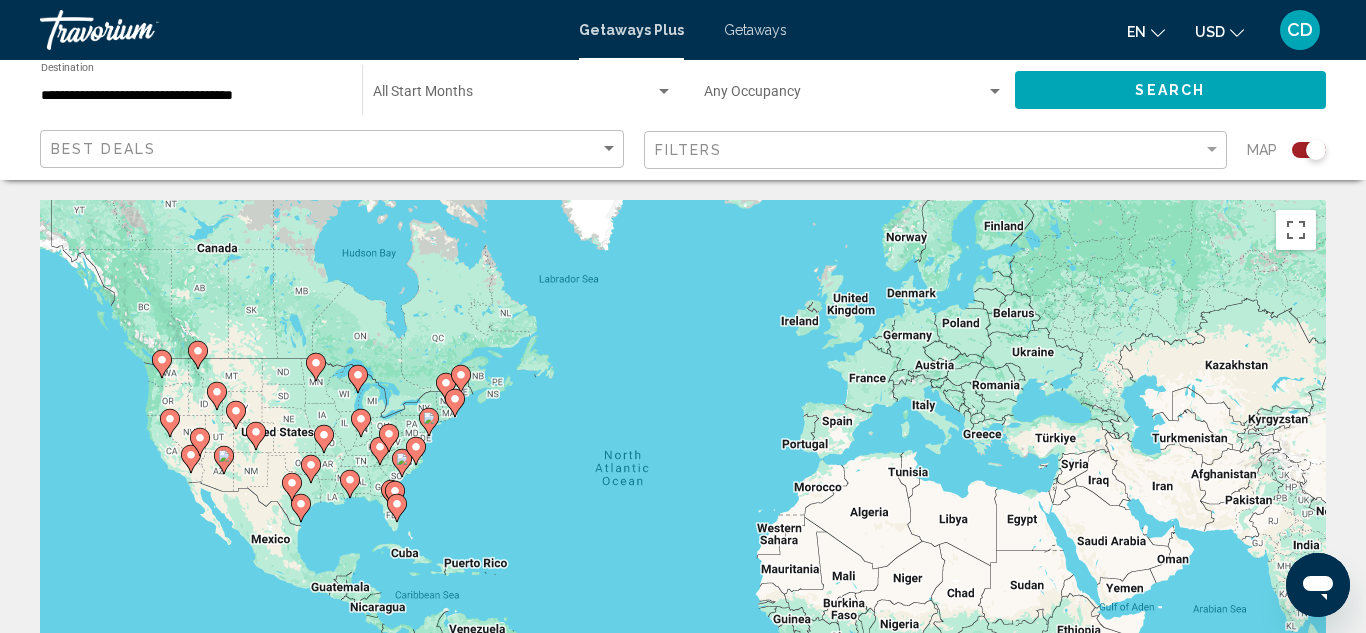 click at bounding box center (664, 91) 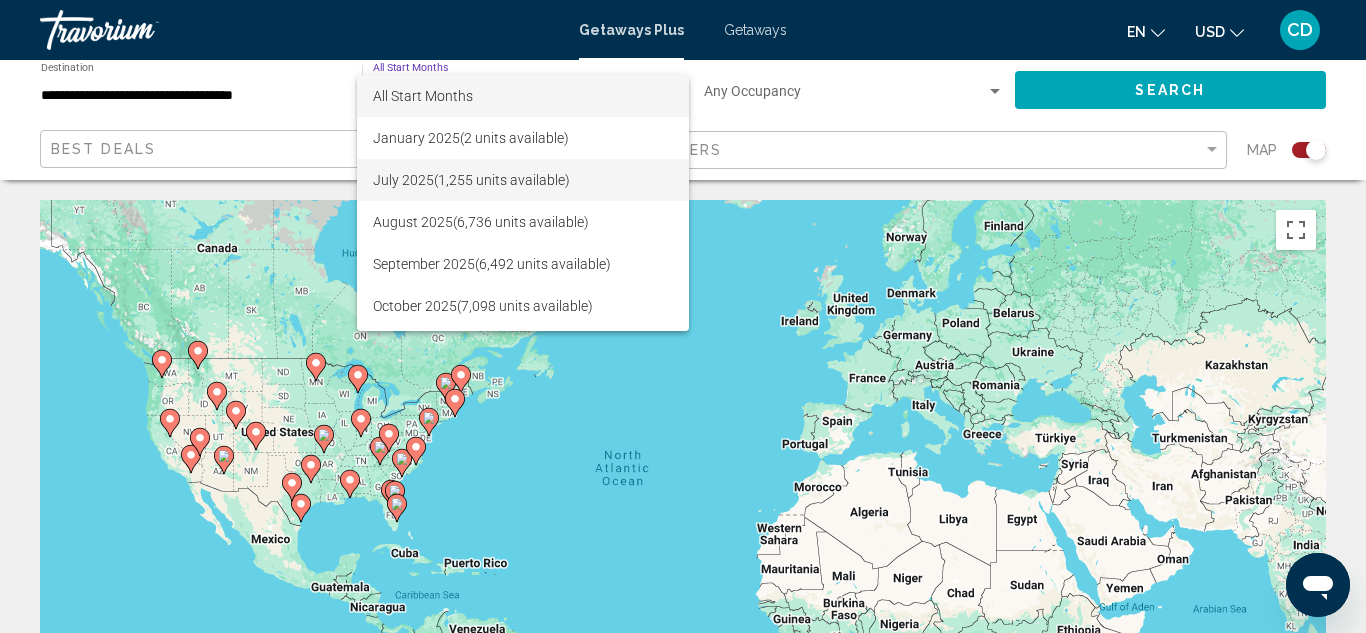click on "July 2025  (1,255 units available)" at bounding box center (523, 180) 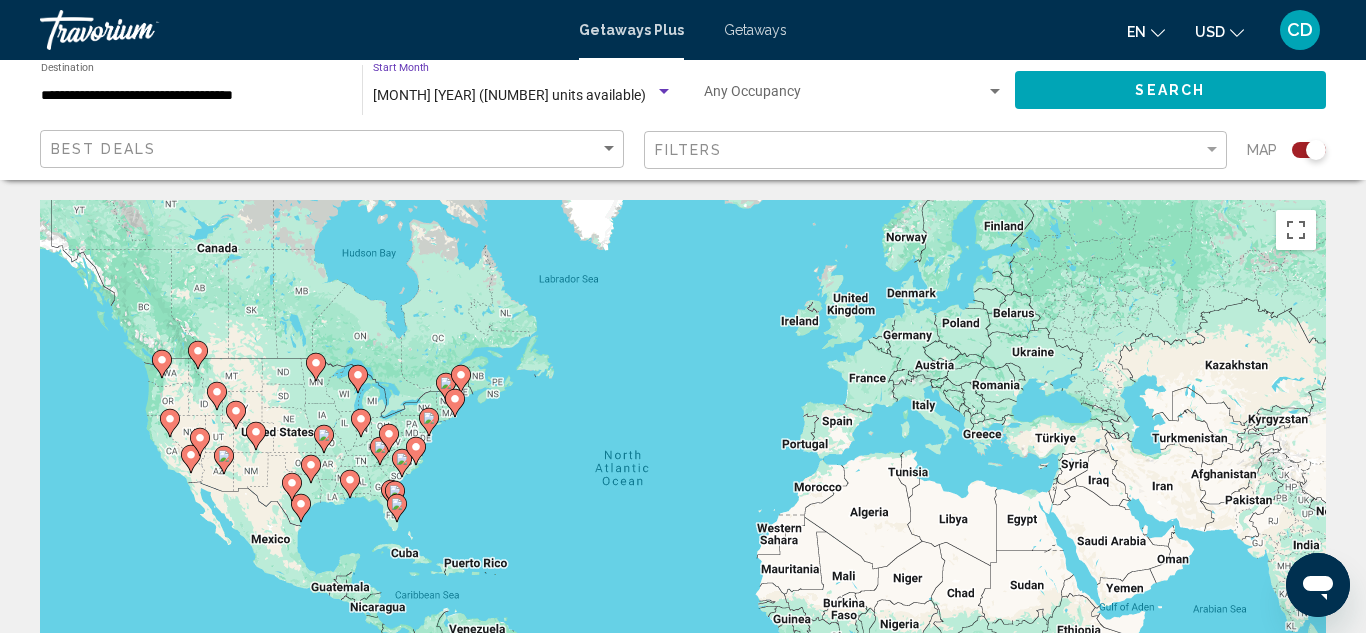 click on "Search" 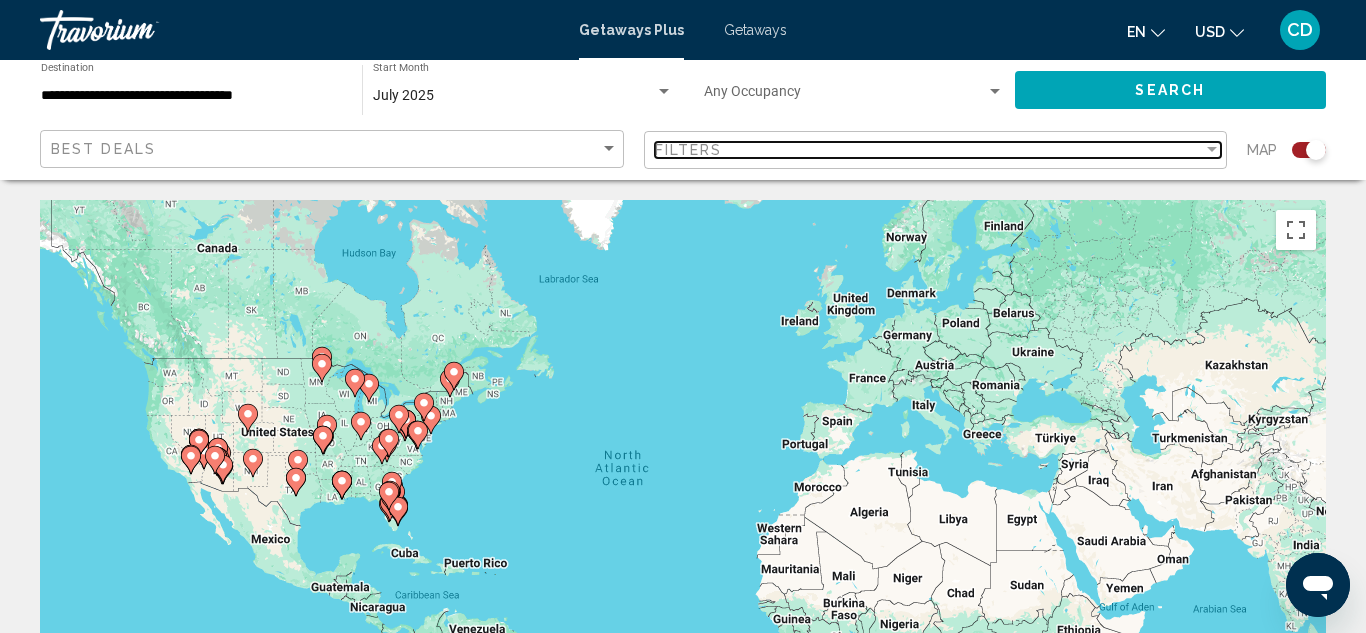 click at bounding box center (1212, 149) 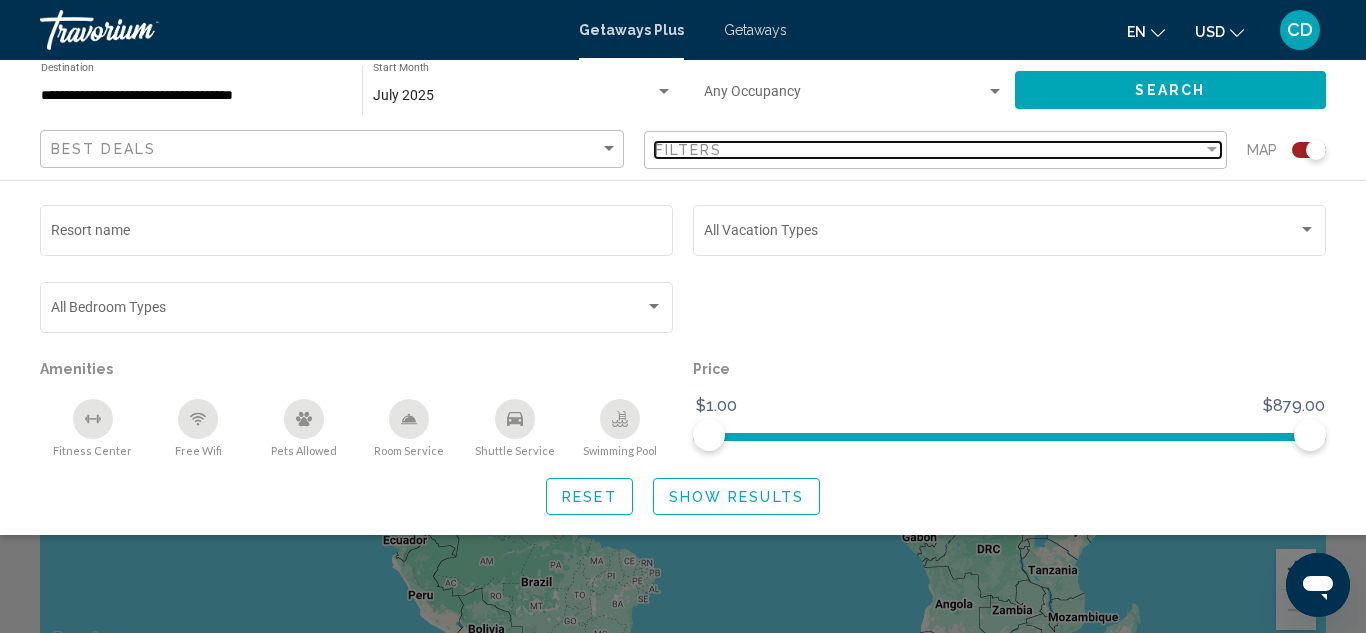 scroll, scrollTop: 106, scrollLeft: 0, axis: vertical 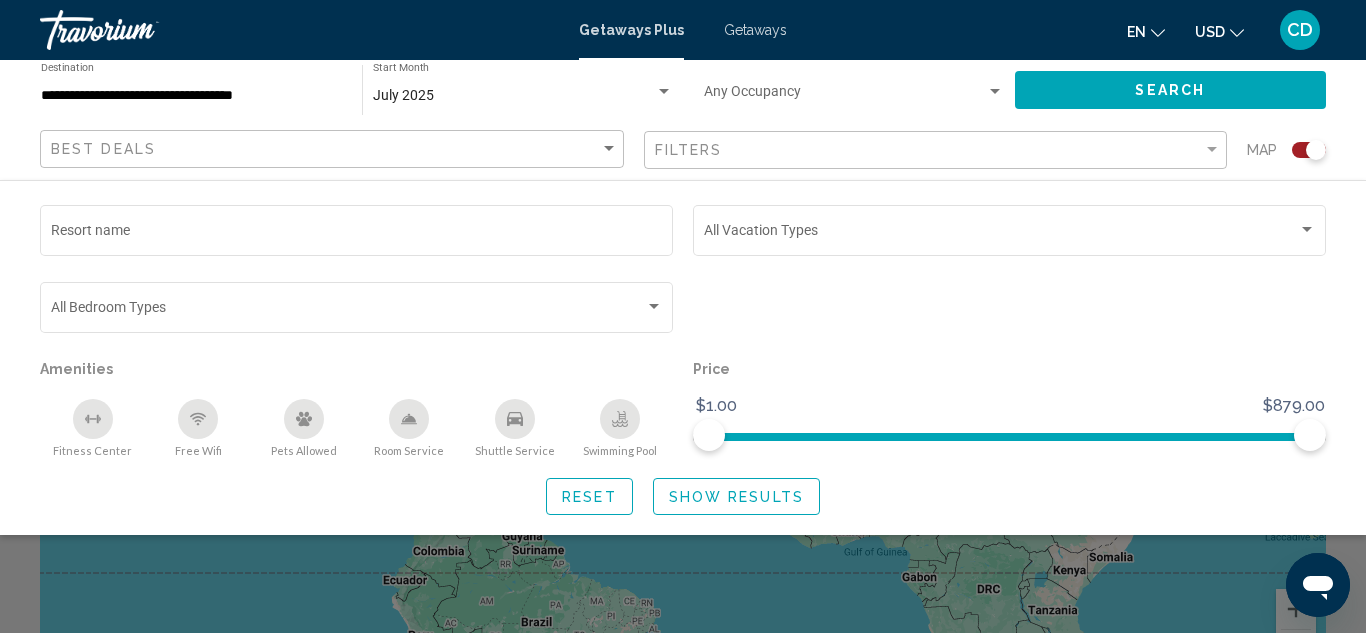 click on "Show Results" 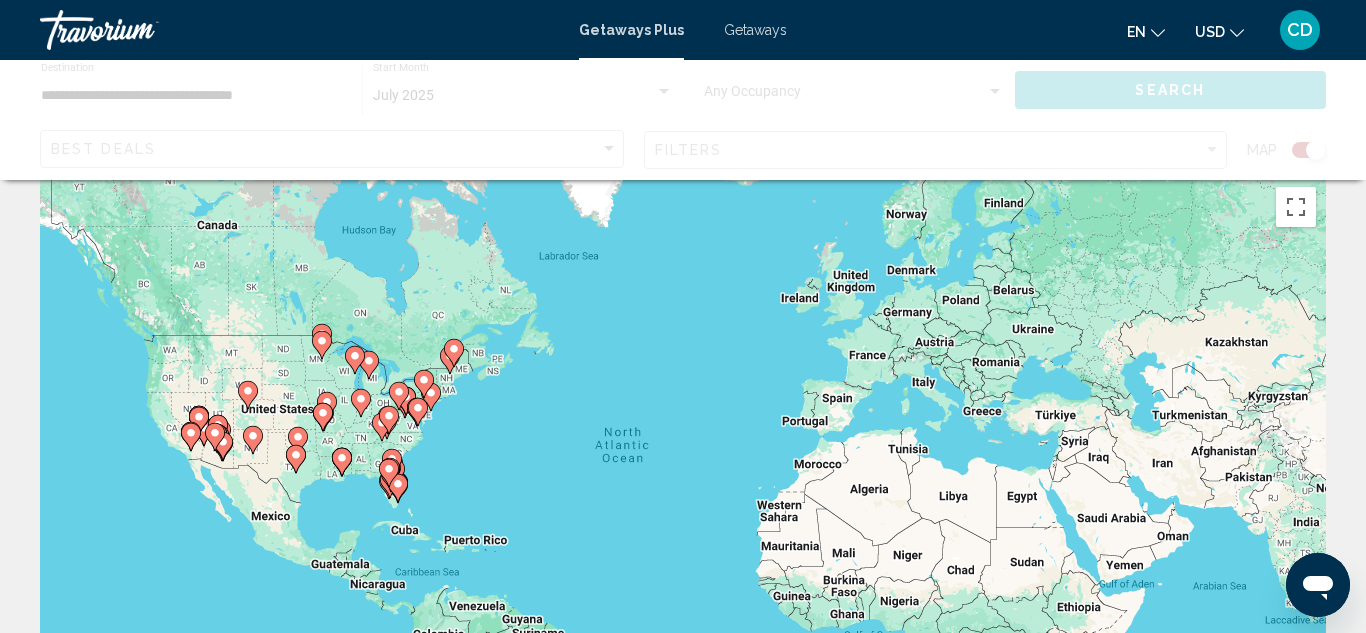 scroll, scrollTop: 0, scrollLeft: 0, axis: both 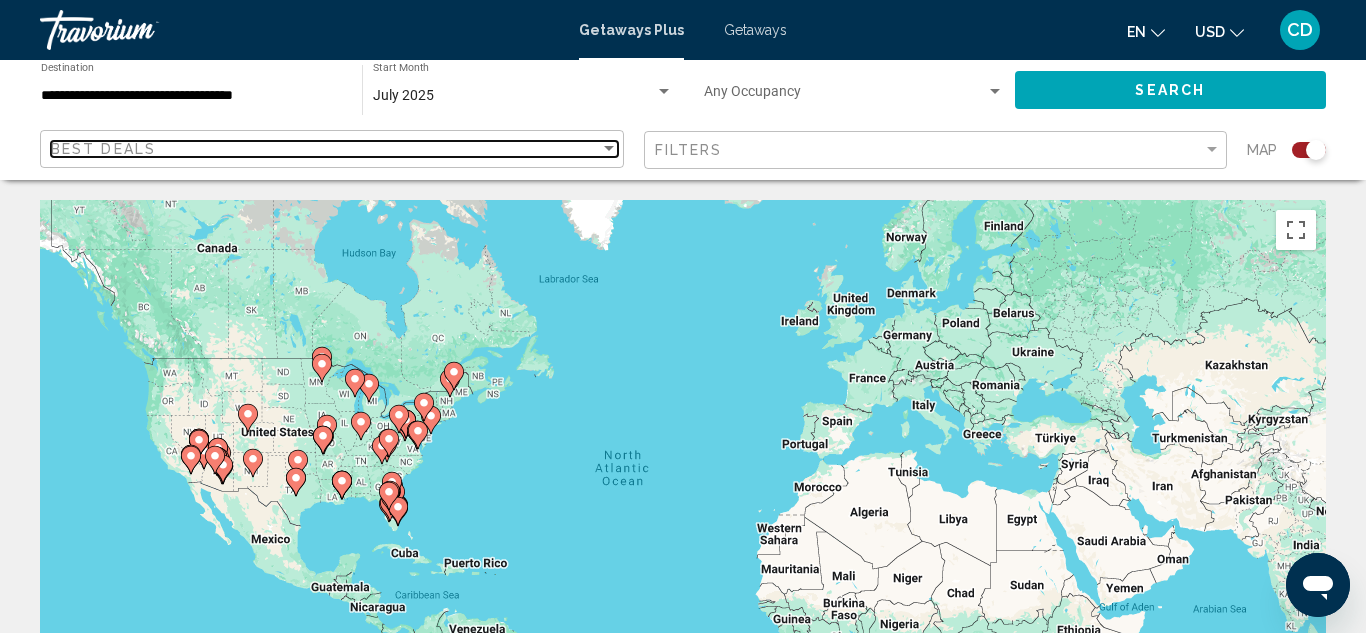 click at bounding box center [609, 148] 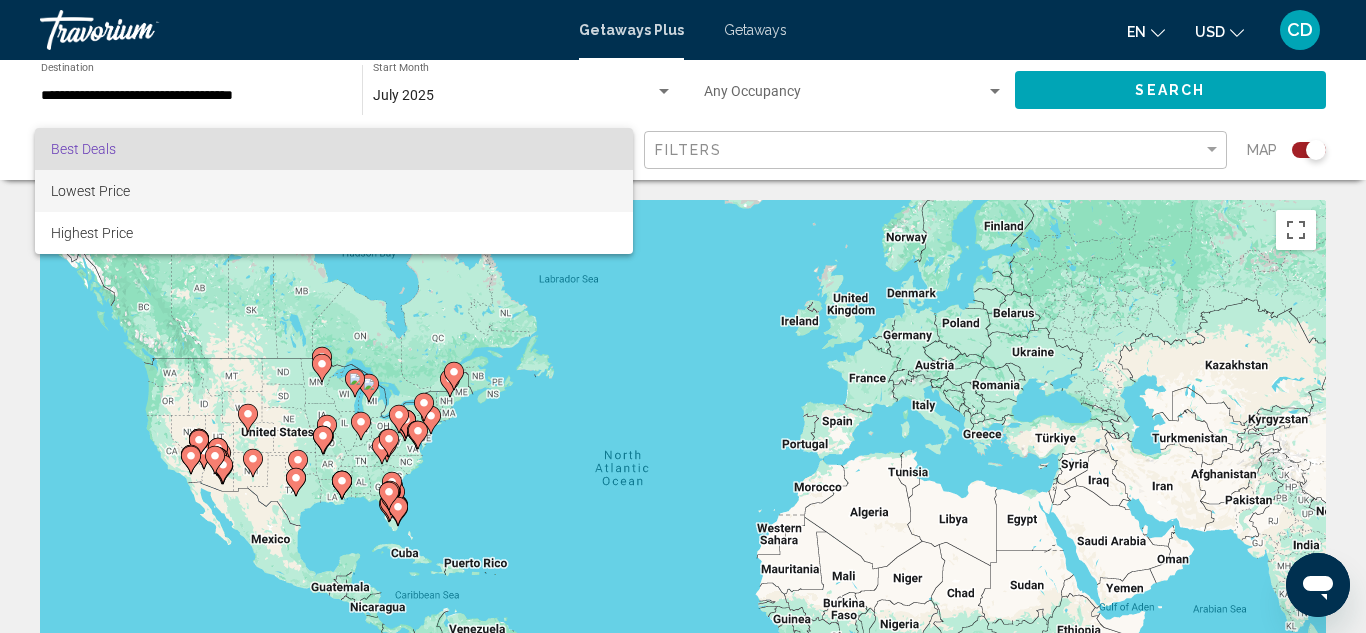 click on "Lowest Price" at bounding box center (90, 191) 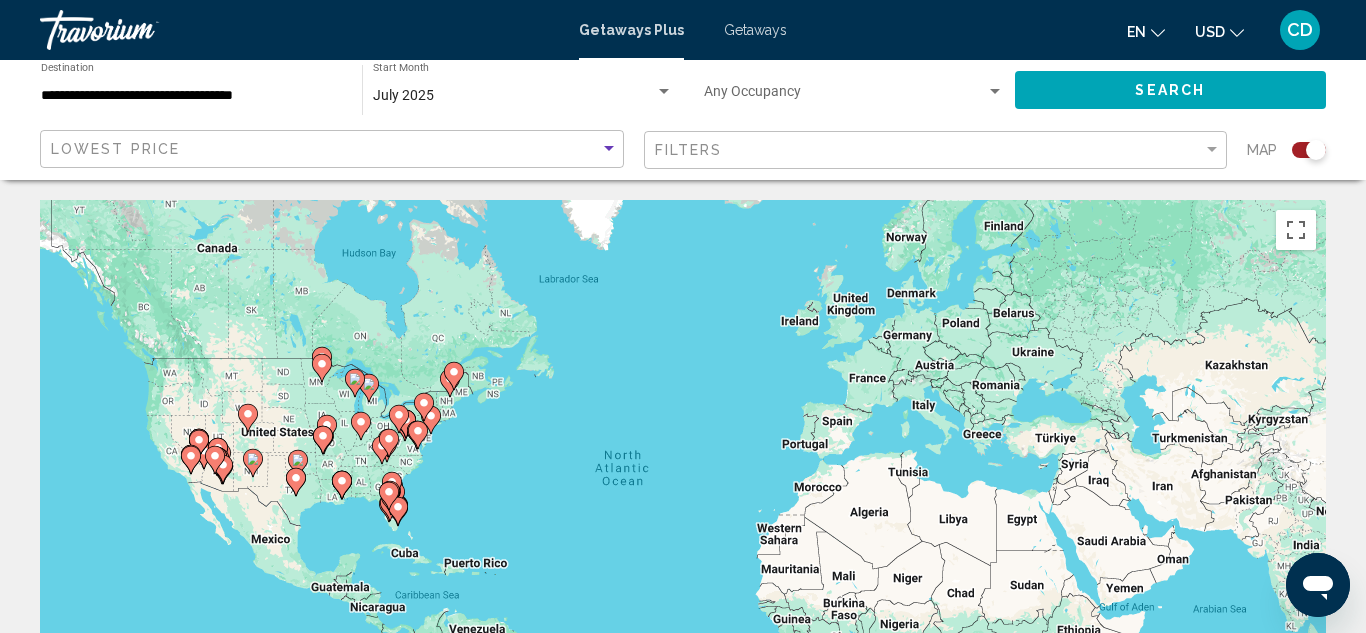 click at bounding box center (995, 91) 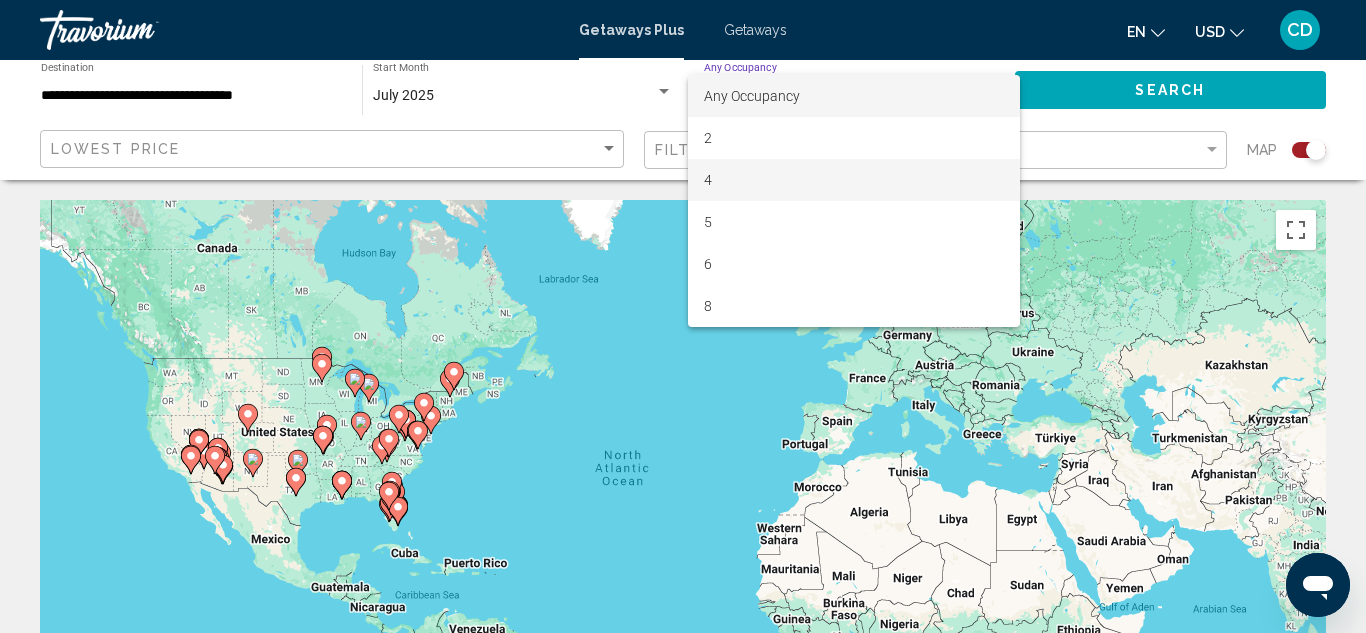 click on "4" at bounding box center [854, 180] 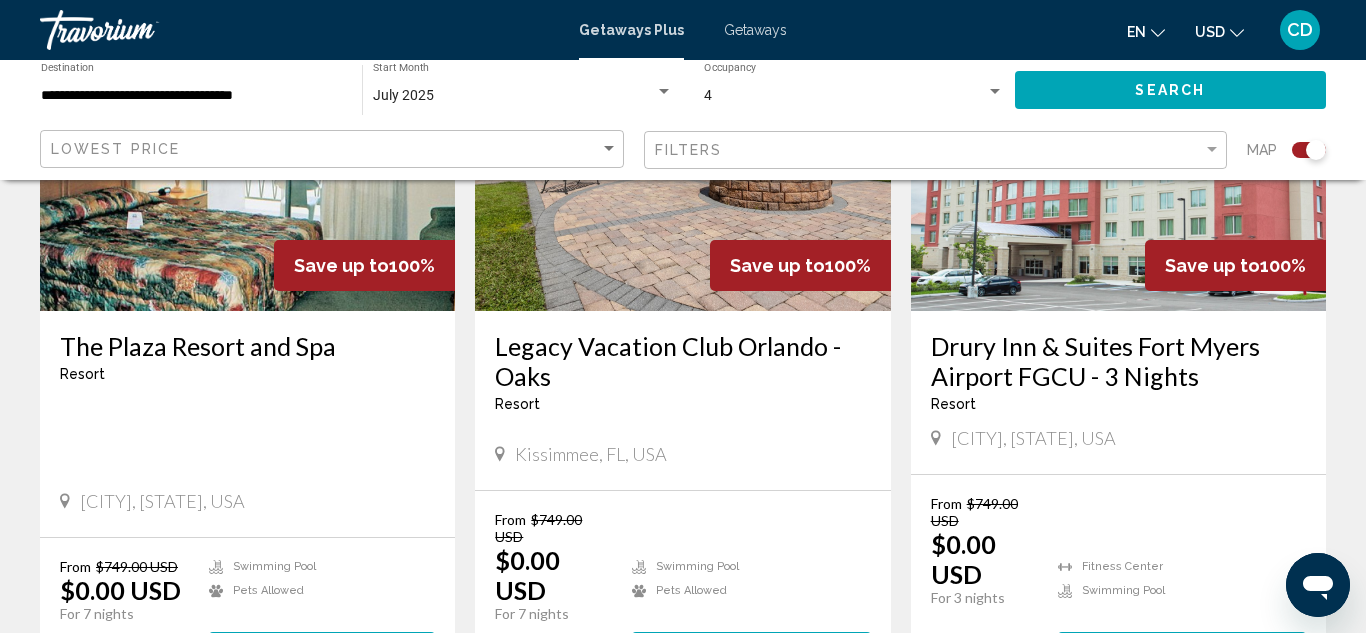 scroll, scrollTop: 2366, scrollLeft: 0, axis: vertical 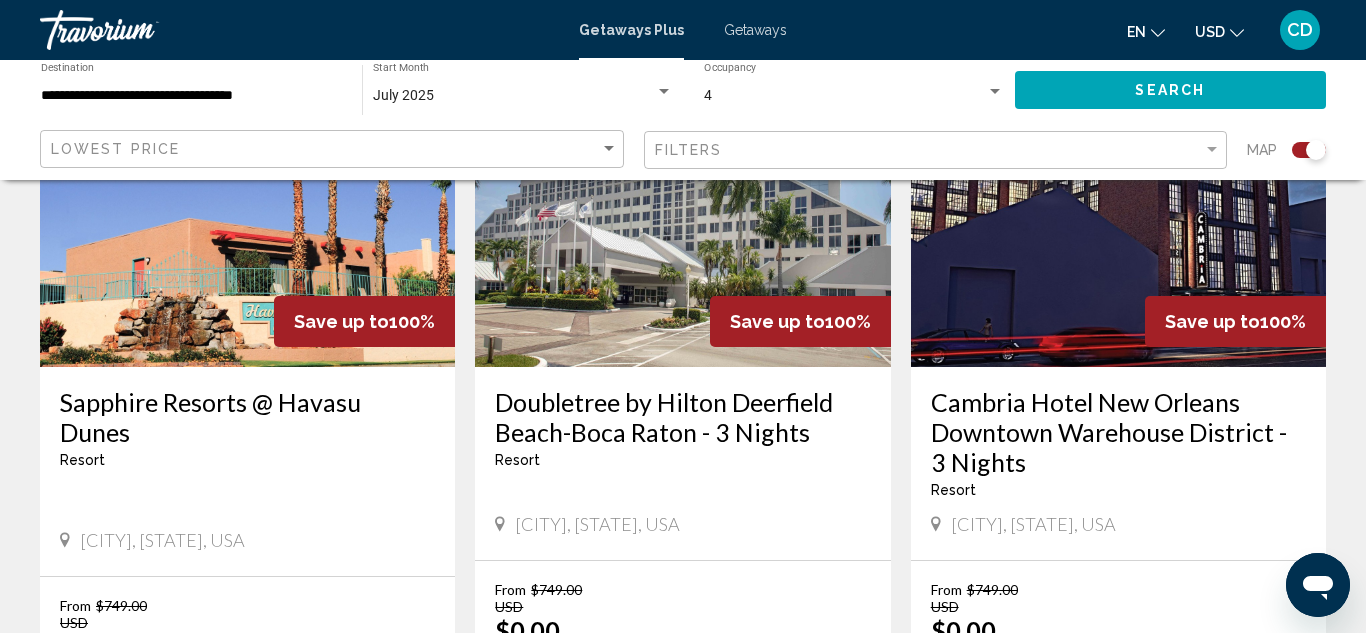 click on "Fitness Center View Resort    ( 16 units )" at bounding box center (1182, 668) 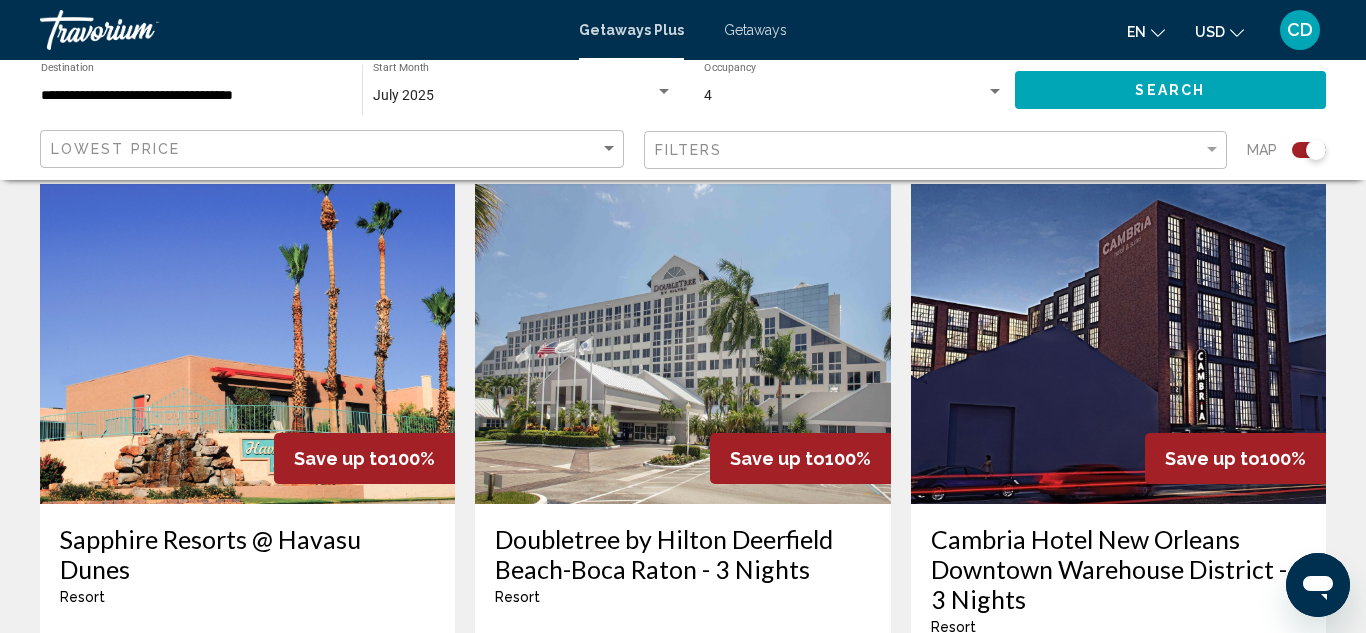scroll, scrollTop: 2923, scrollLeft: 0, axis: vertical 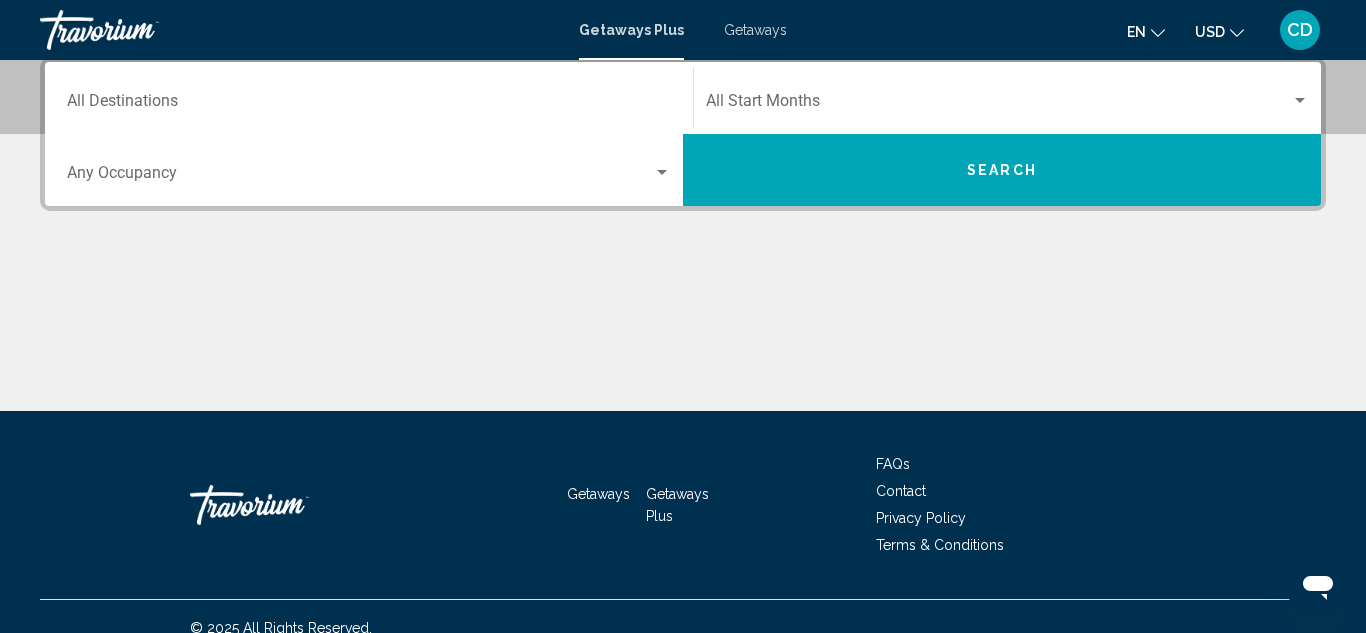 click on "Getaways Plus" at bounding box center [677, 505] 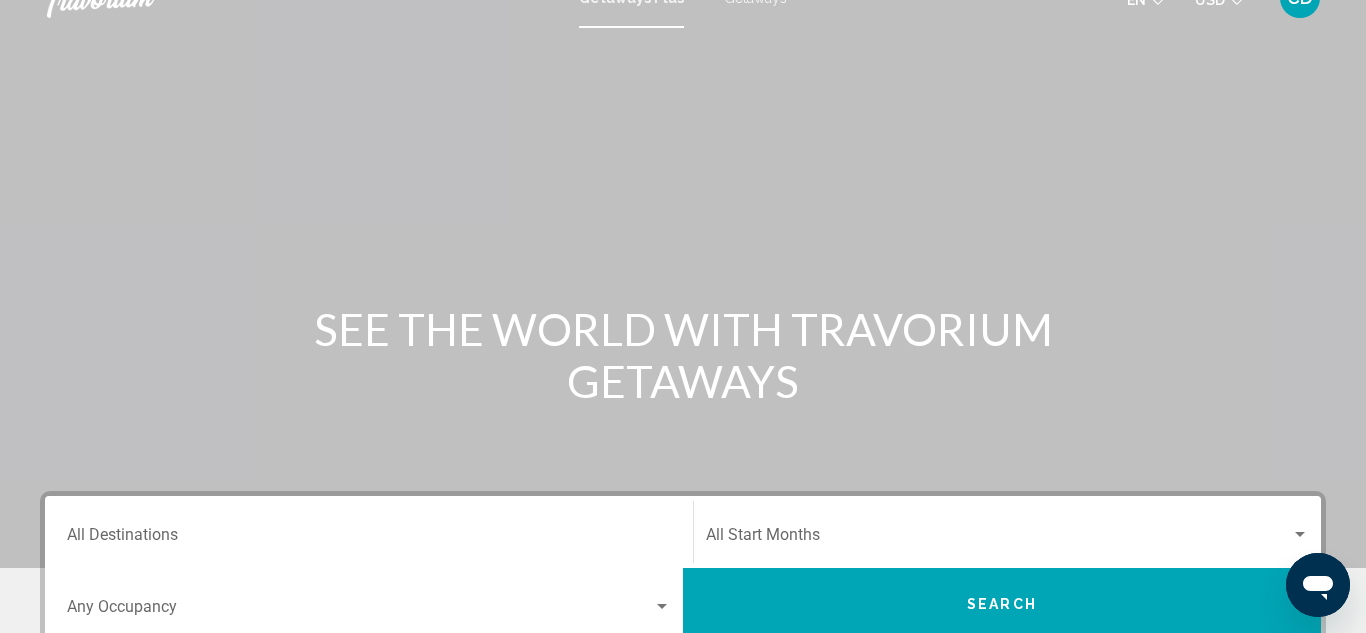 scroll, scrollTop: 0, scrollLeft: 0, axis: both 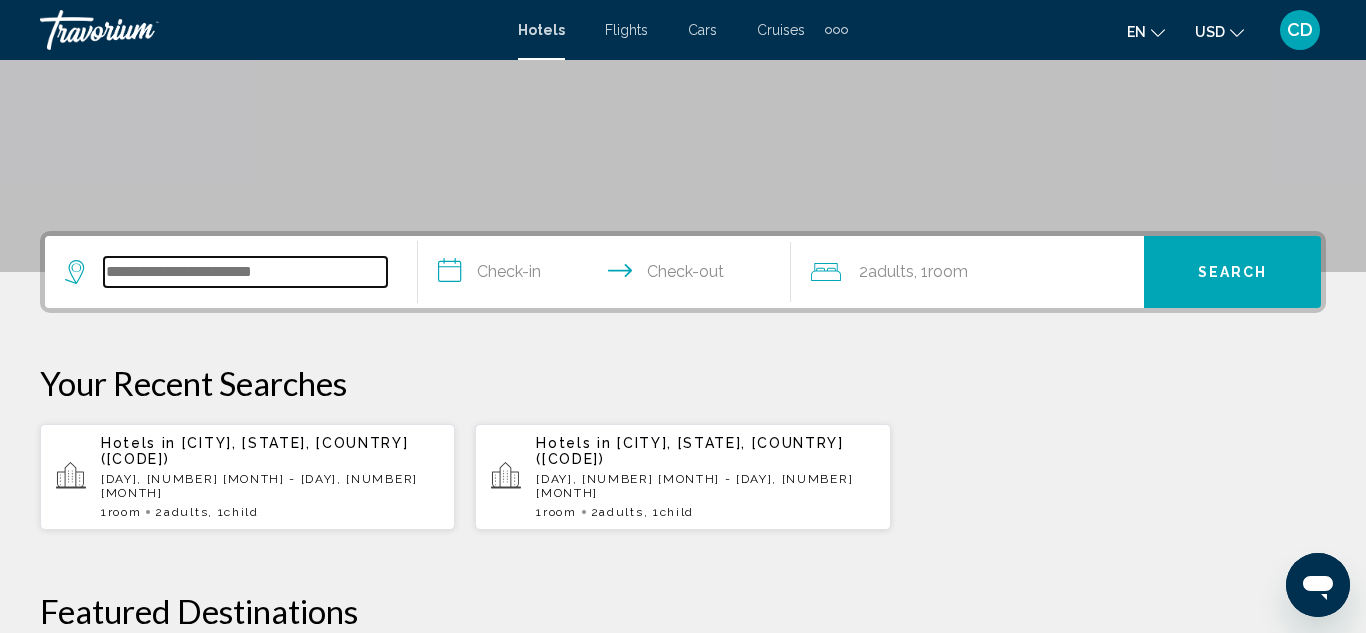 click at bounding box center [245, 272] 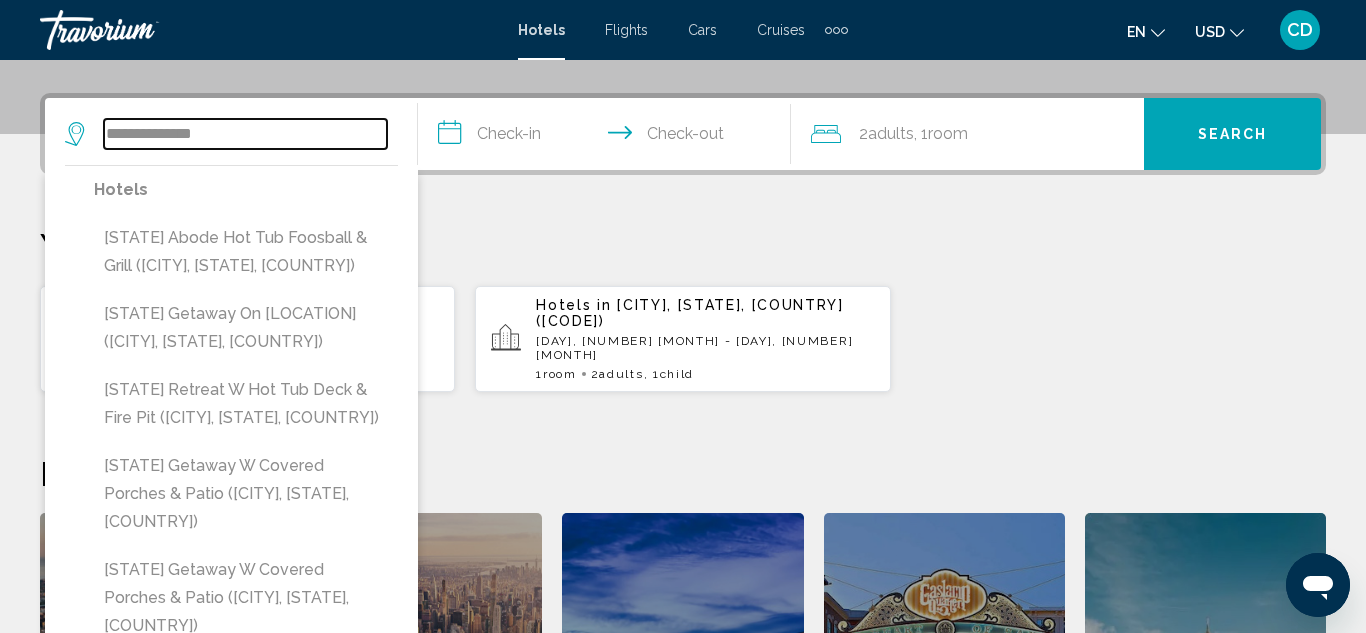 scroll, scrollTop: 455, scrollLeft: 0, axis: vertical 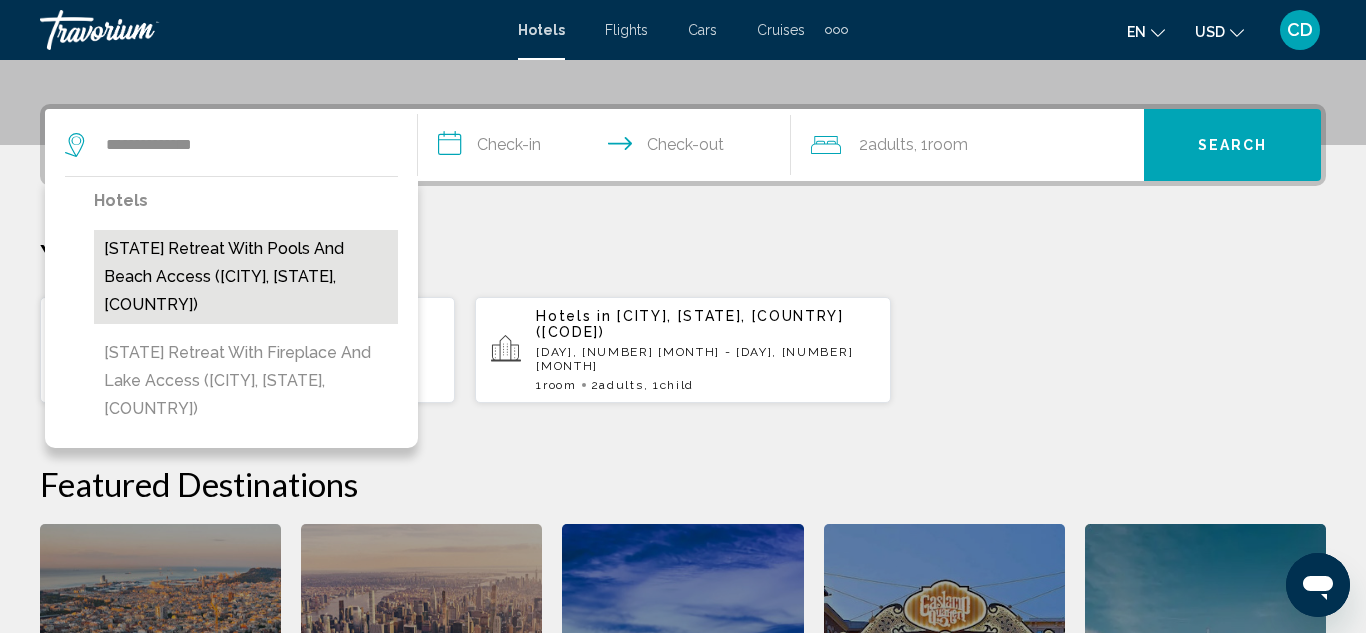 click on "[STATE] Retreat with Pools and Beach Access ([CITY], [STATE], [COUNTRY])" at bounding box center [246, 277] 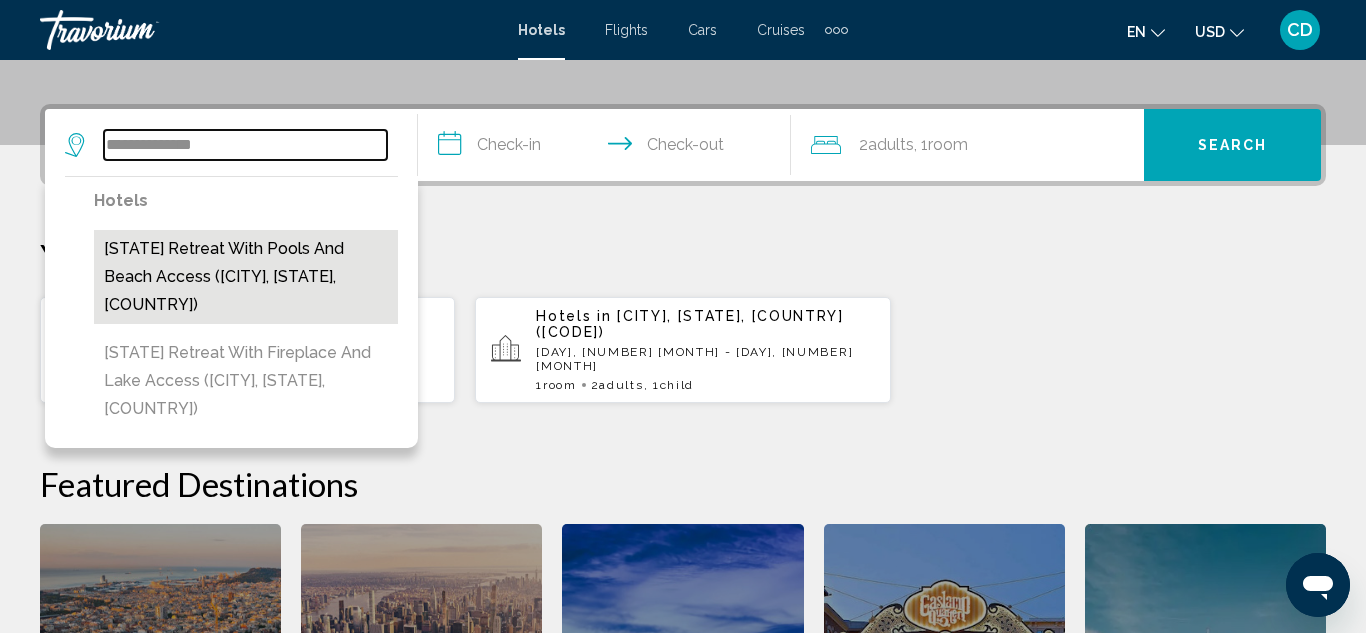 type on "**********" 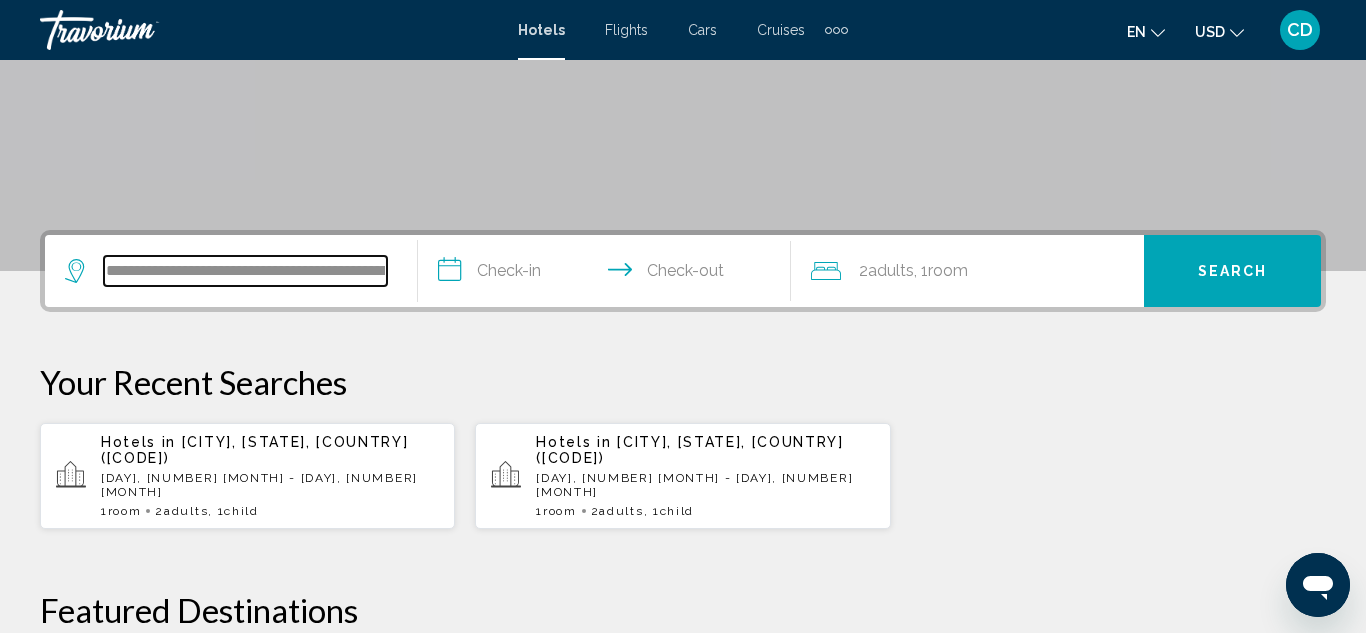 scroll, scrollTop: 327, scrollLeft: 0, axis: vertical 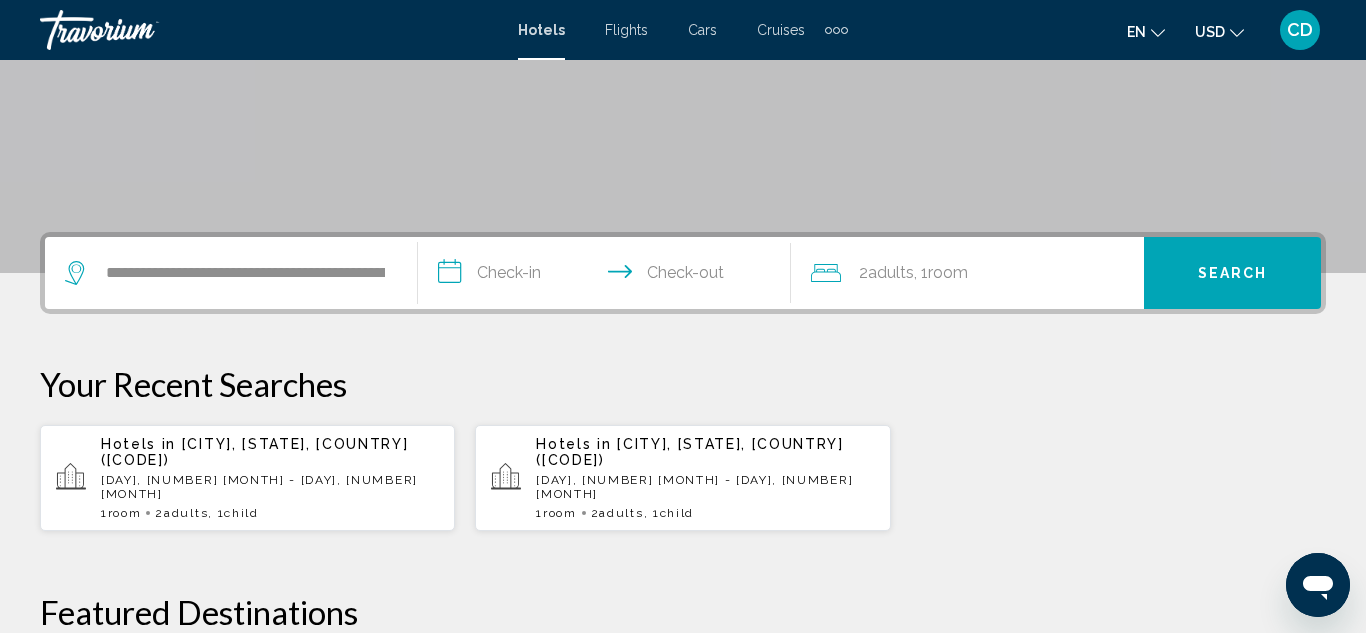 click on "**********" at bounding box center [608, 276] 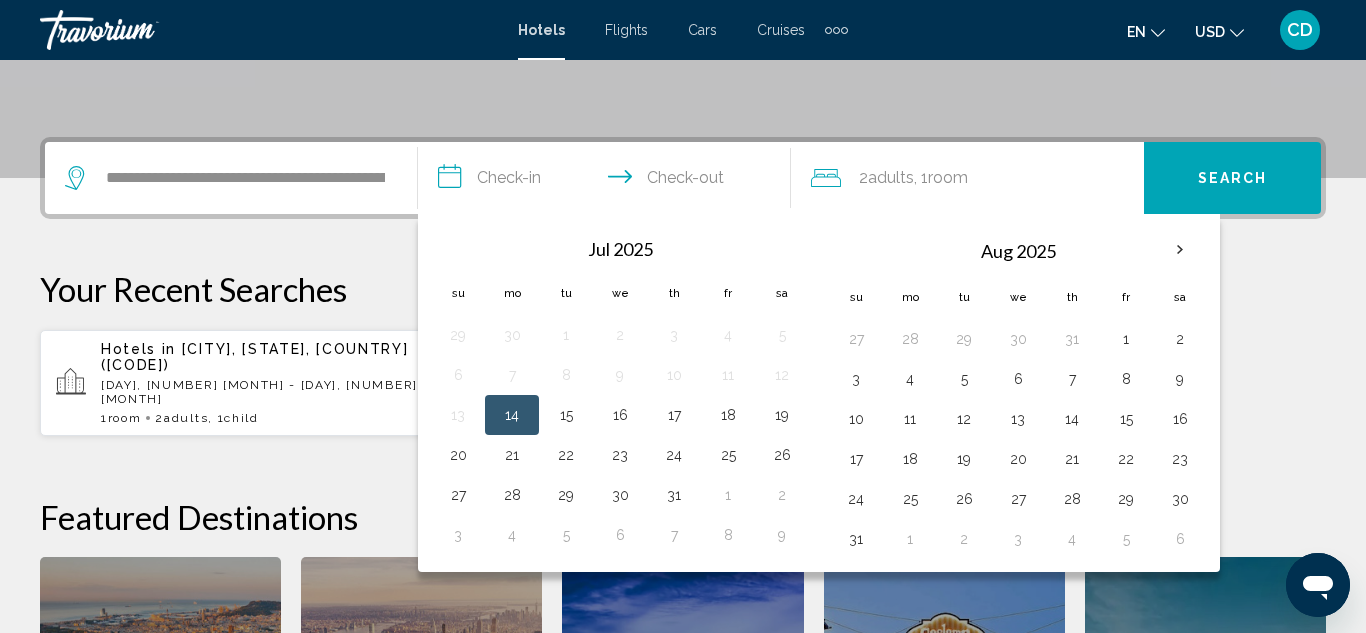 scroll, scrollTop: 494, scrollLeft: 0, axis: vertical 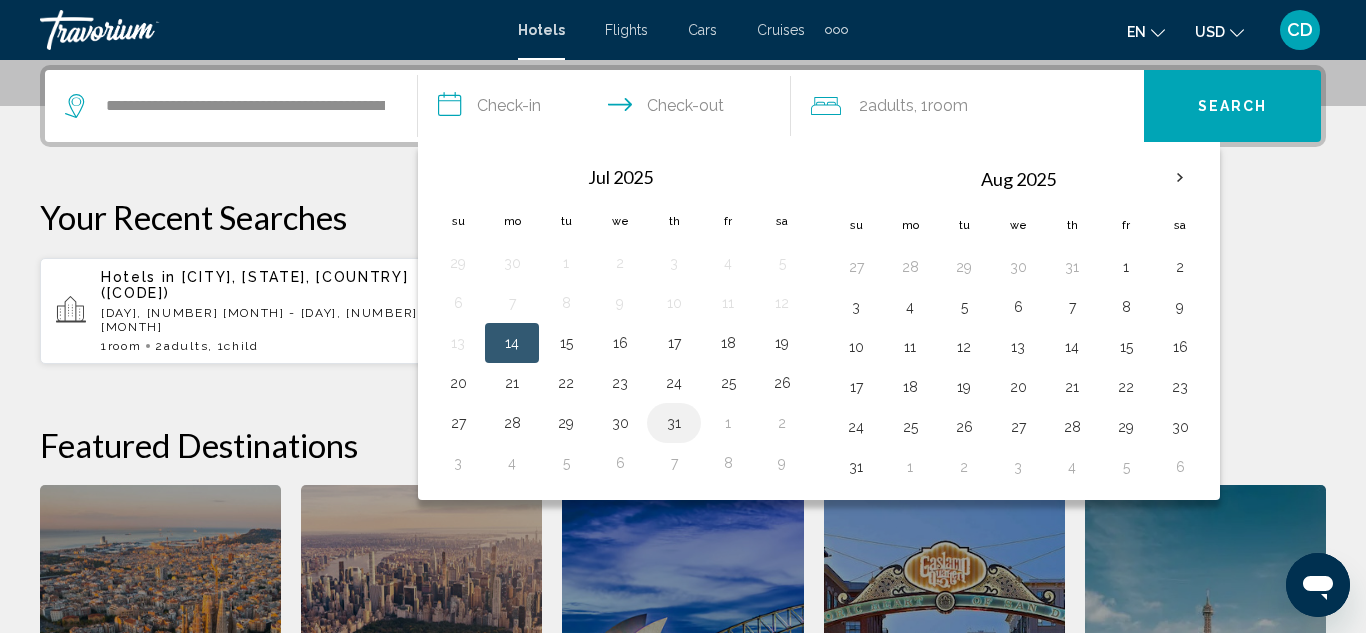 click on "31" at bounding box center [674, 423] 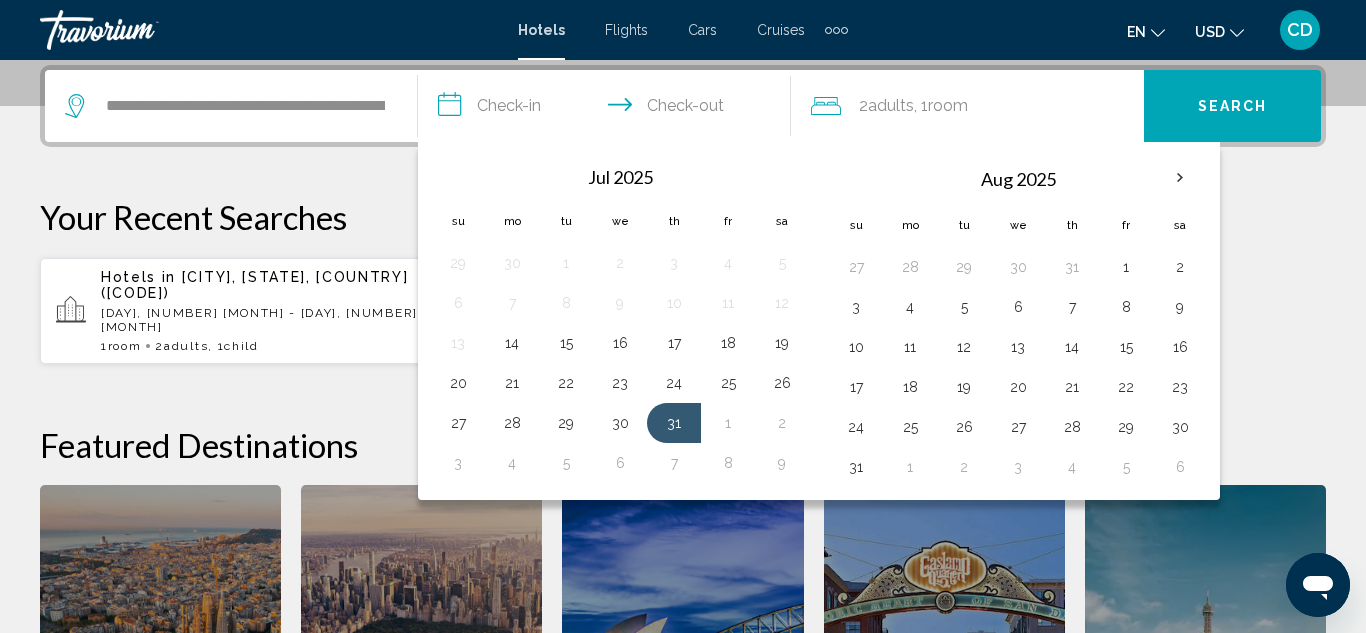 click on "[MONTH]  [YEAR]  Su Mo Tu We Th Fr Sa 29 30 1 2 3 4 5 6 7 8 9 10 11 12 13 14 15 16 17 18 19 20 21 22 23 24 25 26 27 28 29 30 31 1 2 3 4 5 6 7 8 9" at bounding box center (620, 319) 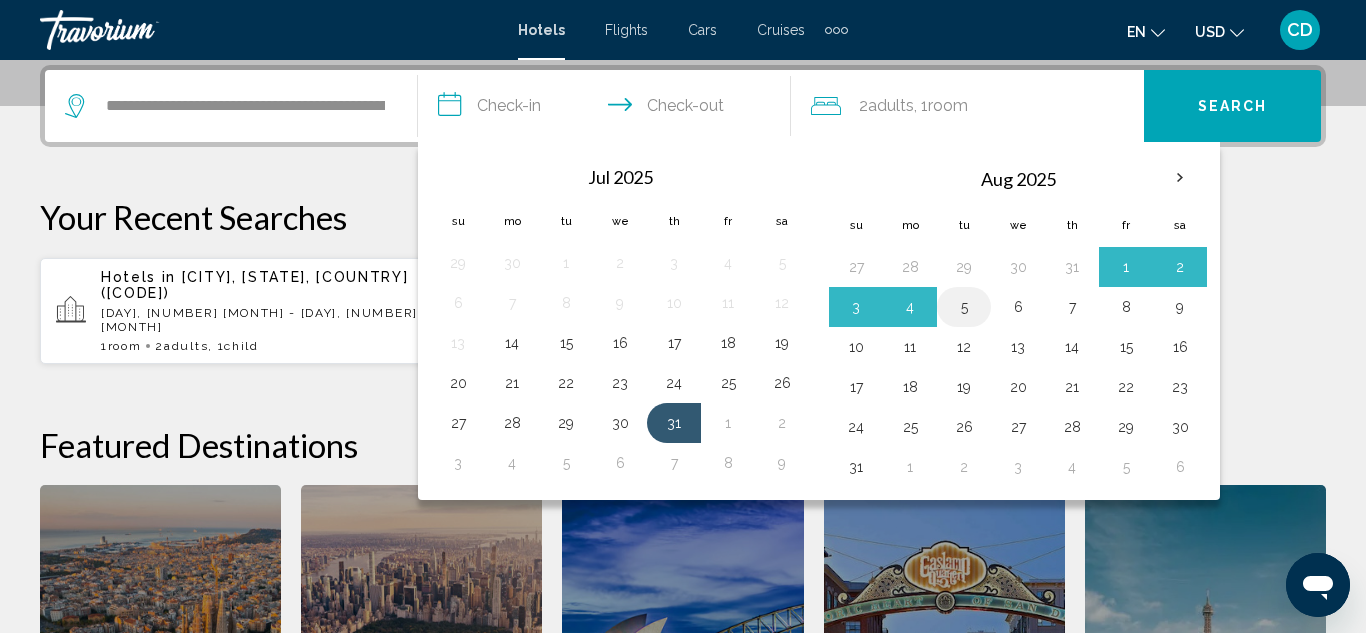 click on "5" at bounding box center [964, 307] 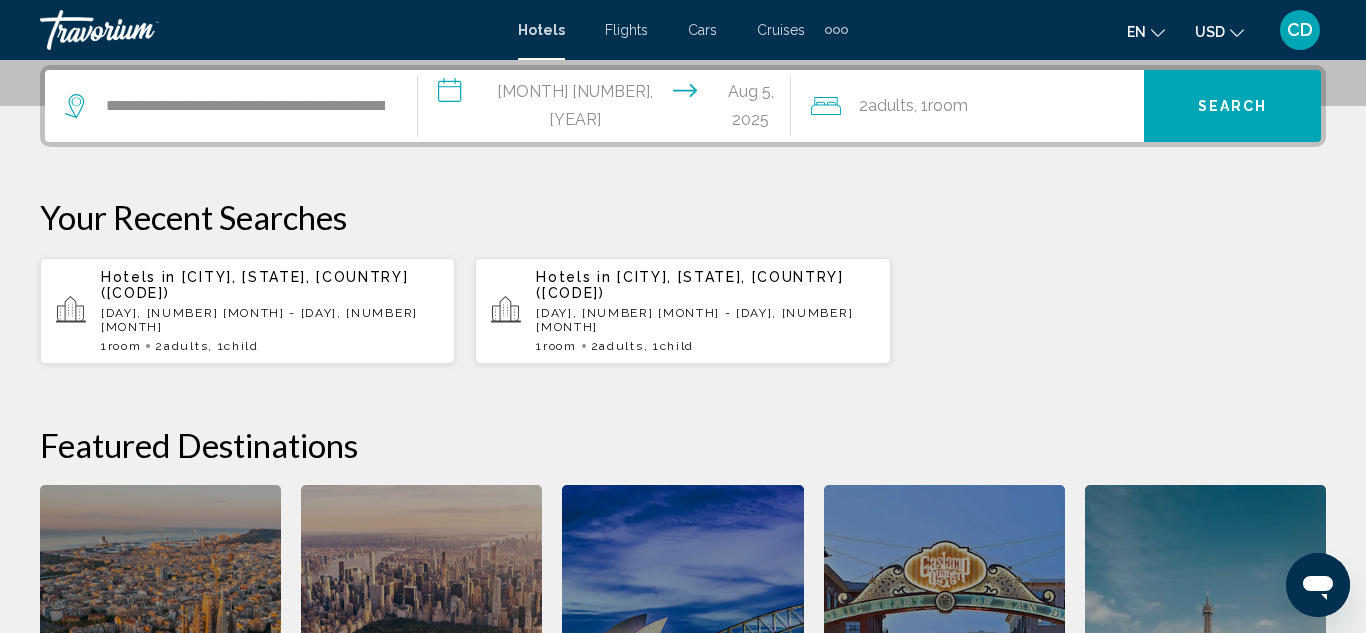 click on "2  Adult Adults" 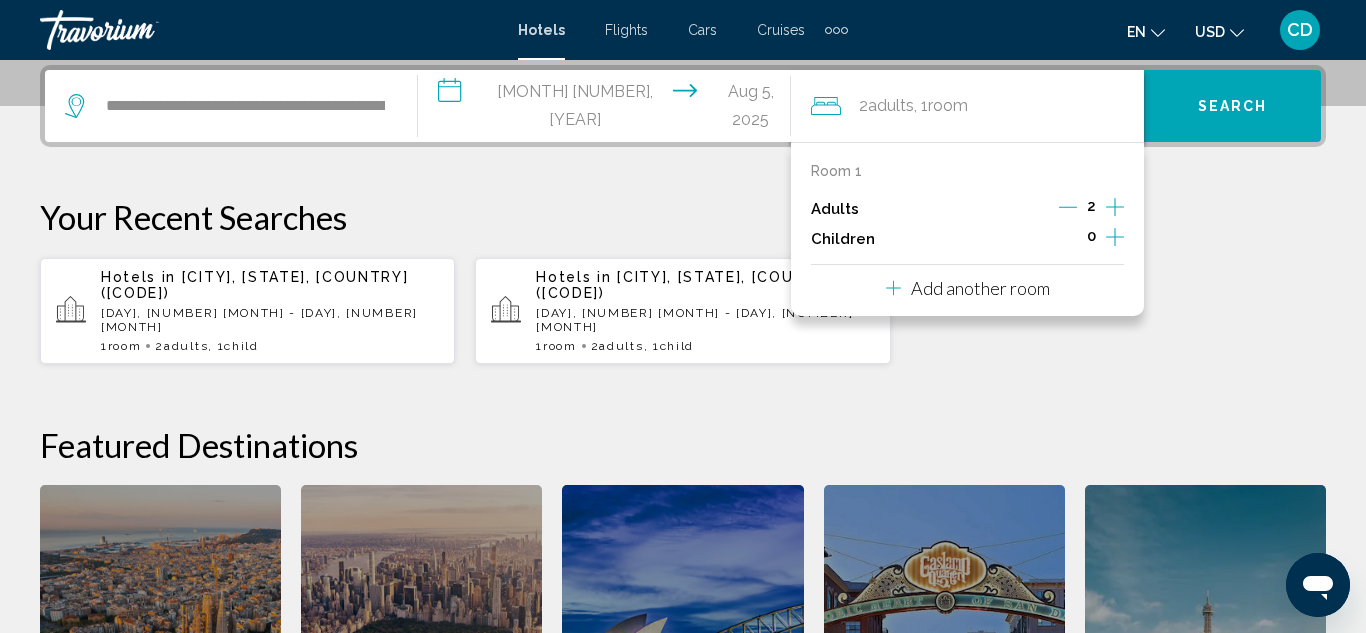 click 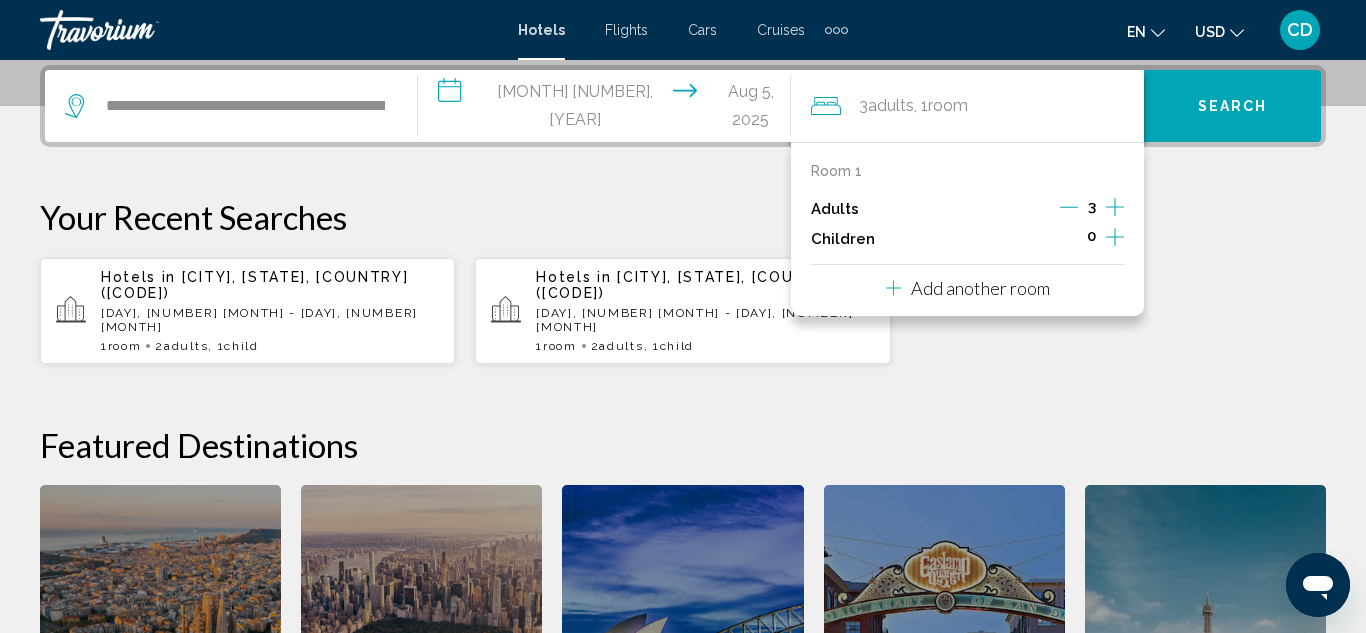 click 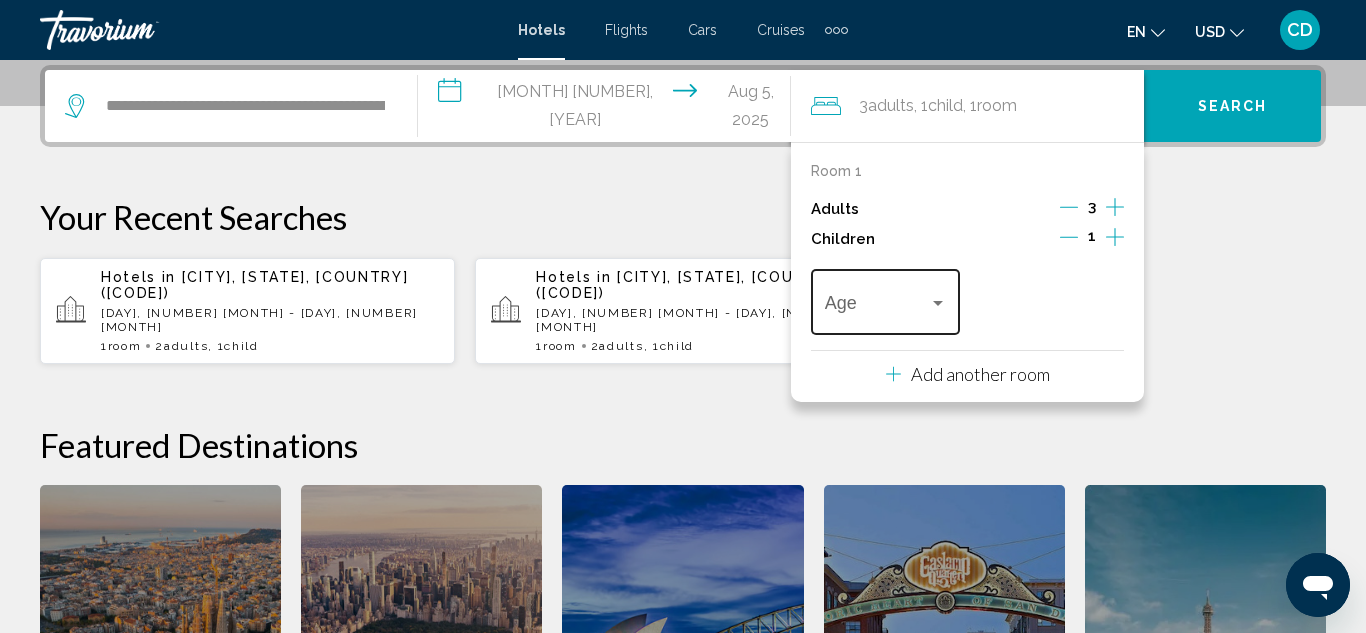 click at bounding box center (938, 303) 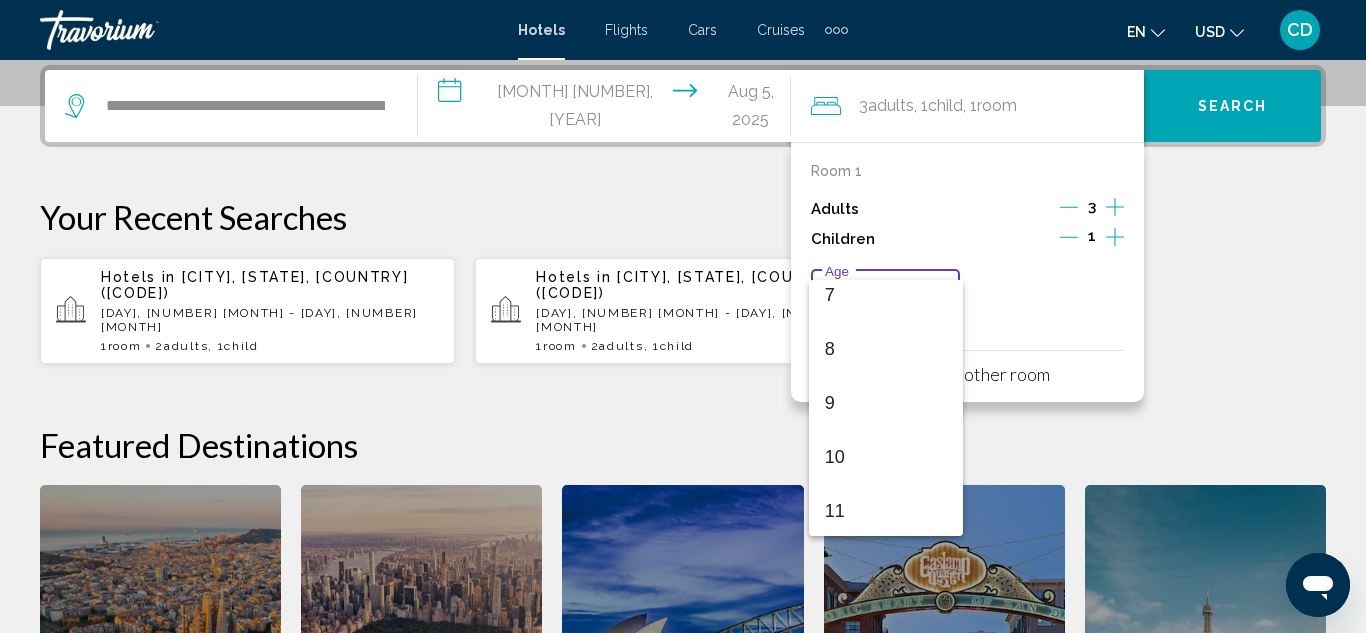 scroll, scrollTop: 389, scrollLeft: 0, axis: vertical 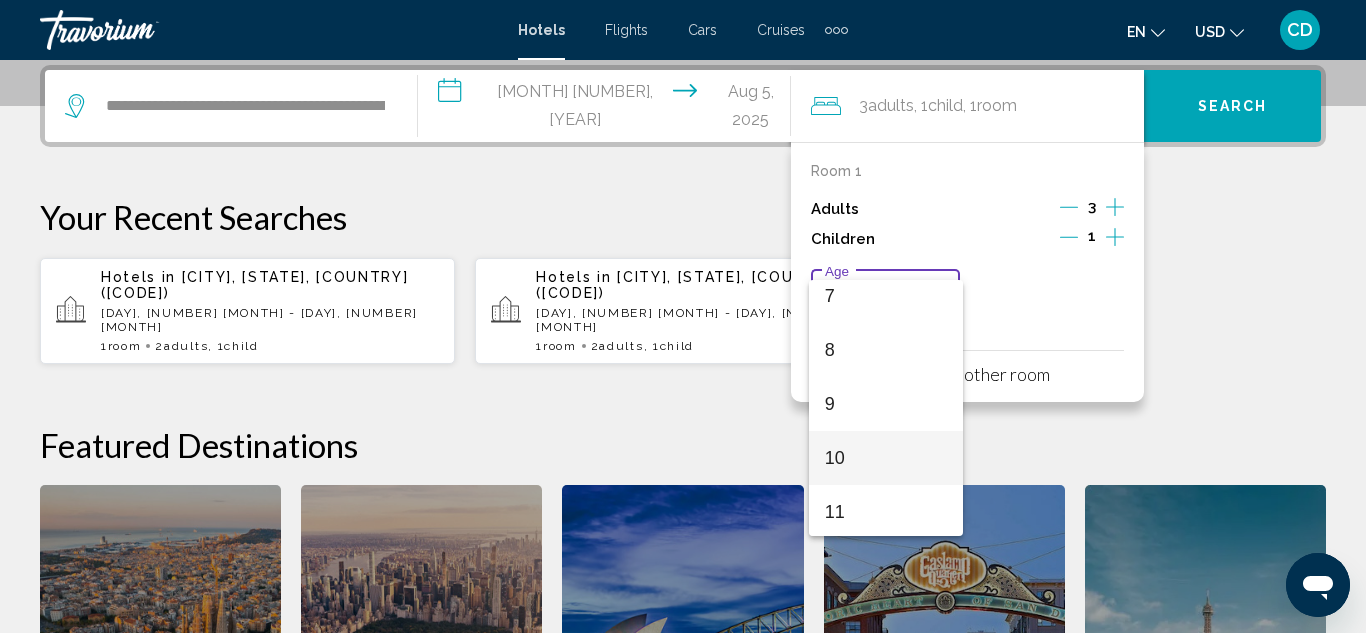 click on "10" at bounding box center (886, 458) 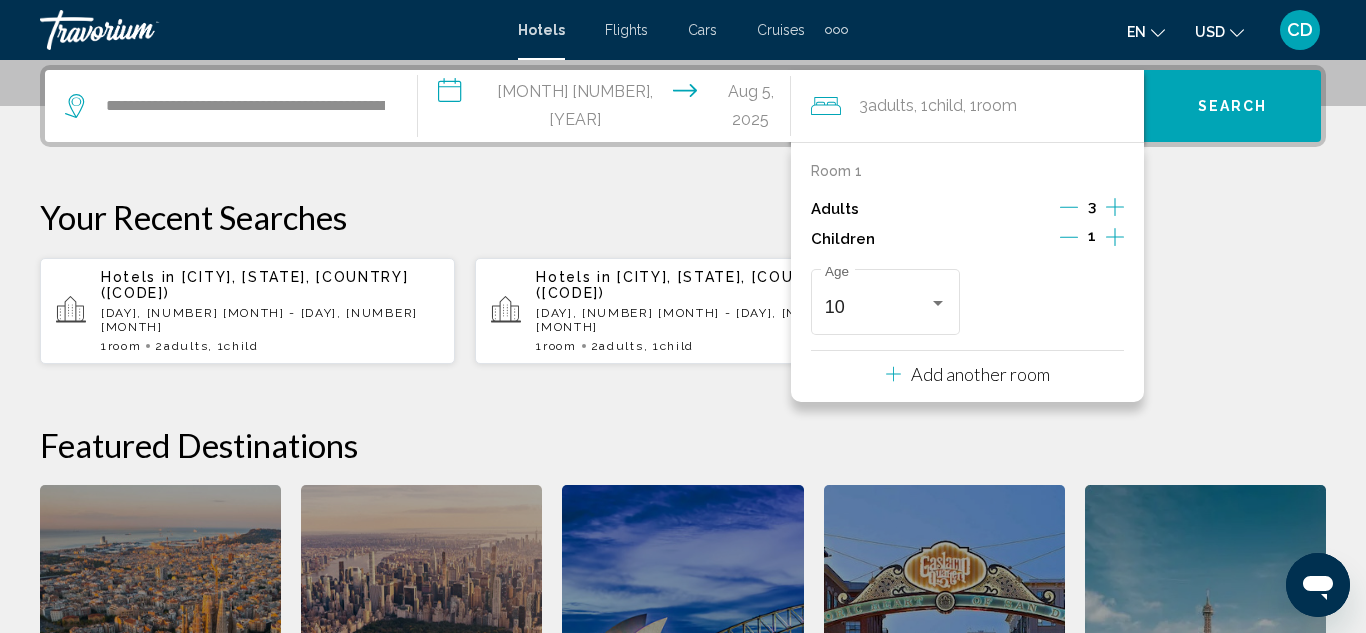 click on "Add another room" at bounding box center (980, 374) 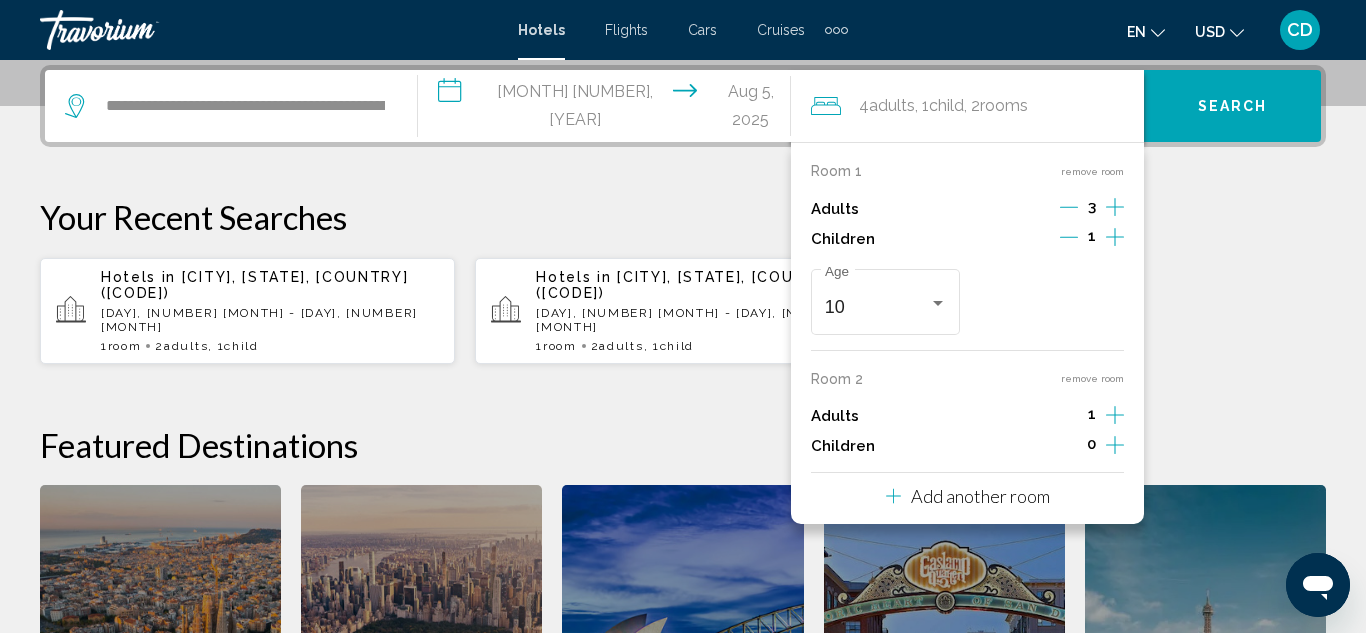 click 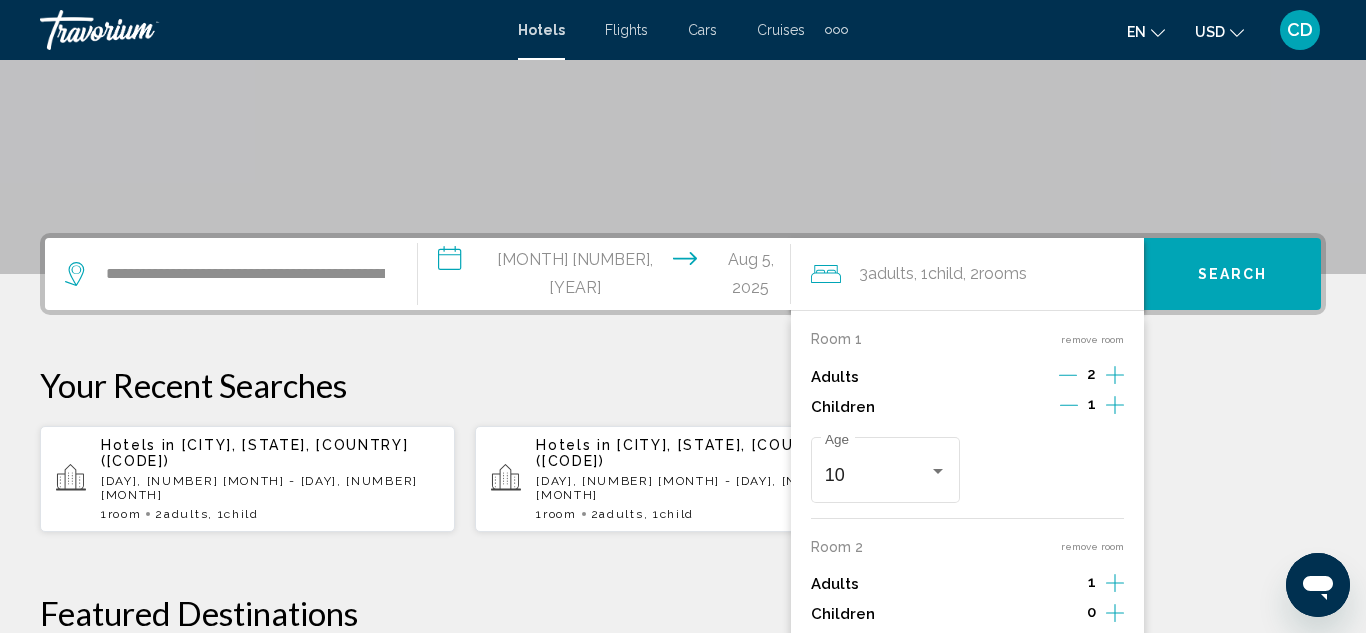 scroll, scrollTop: 328, scrollLeft: 0, axis: vertical 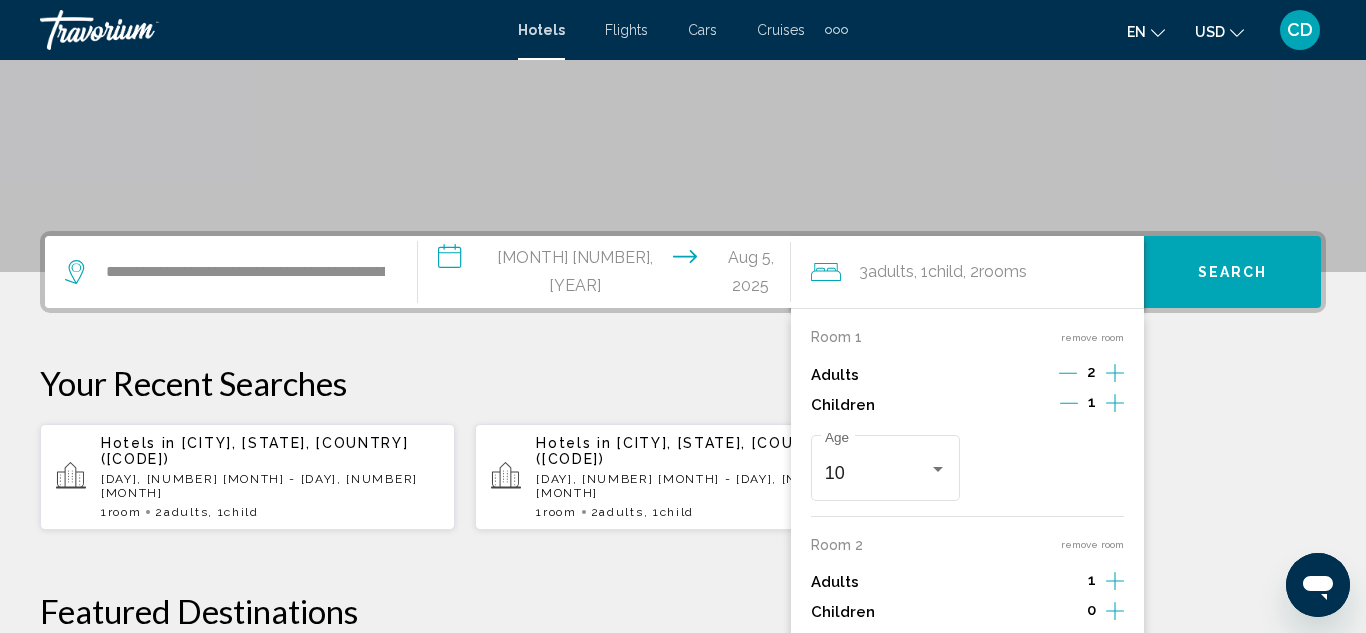 click on "Hotels in    [CITY], [STATE], [COUNTRY] ([CODE])  [DAY], [NUMBER] [MONTH] - [DAY], [NUMBER] [MONTH]  1  Room rooms 2  Adult Adults , 1  Child Children" at bounding box center (705, 477) 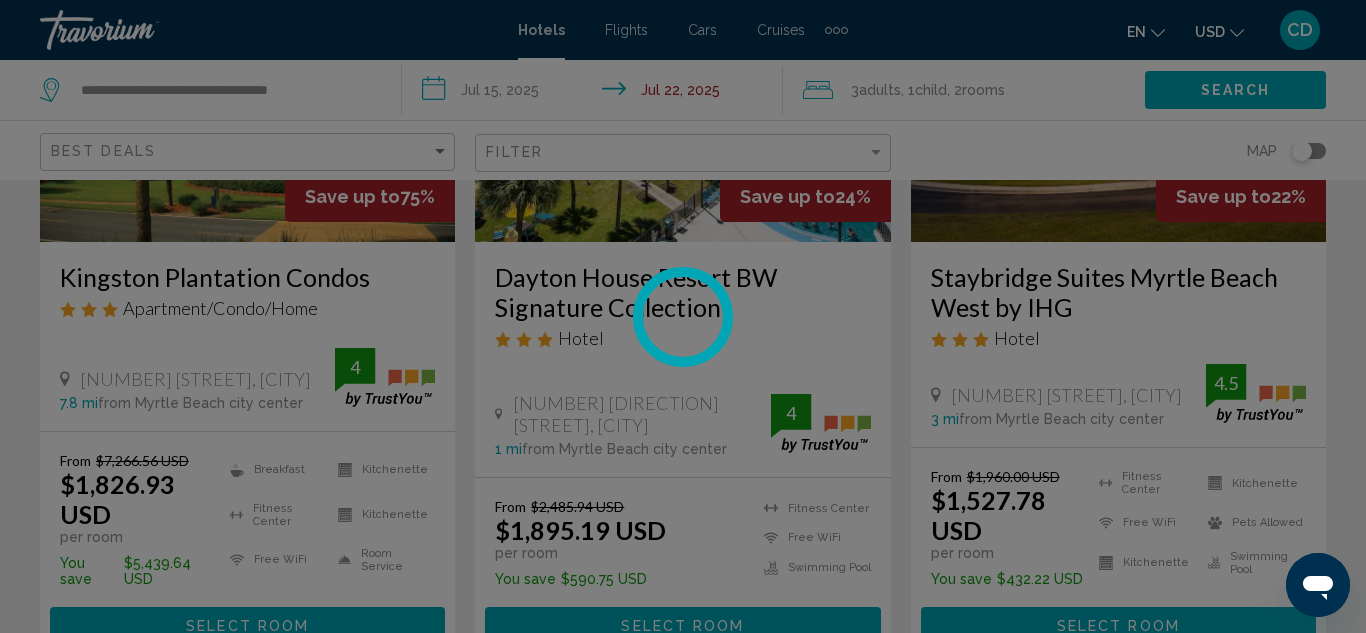 scroll, scrollTop: 0, scrollLeft: 0, axis: both 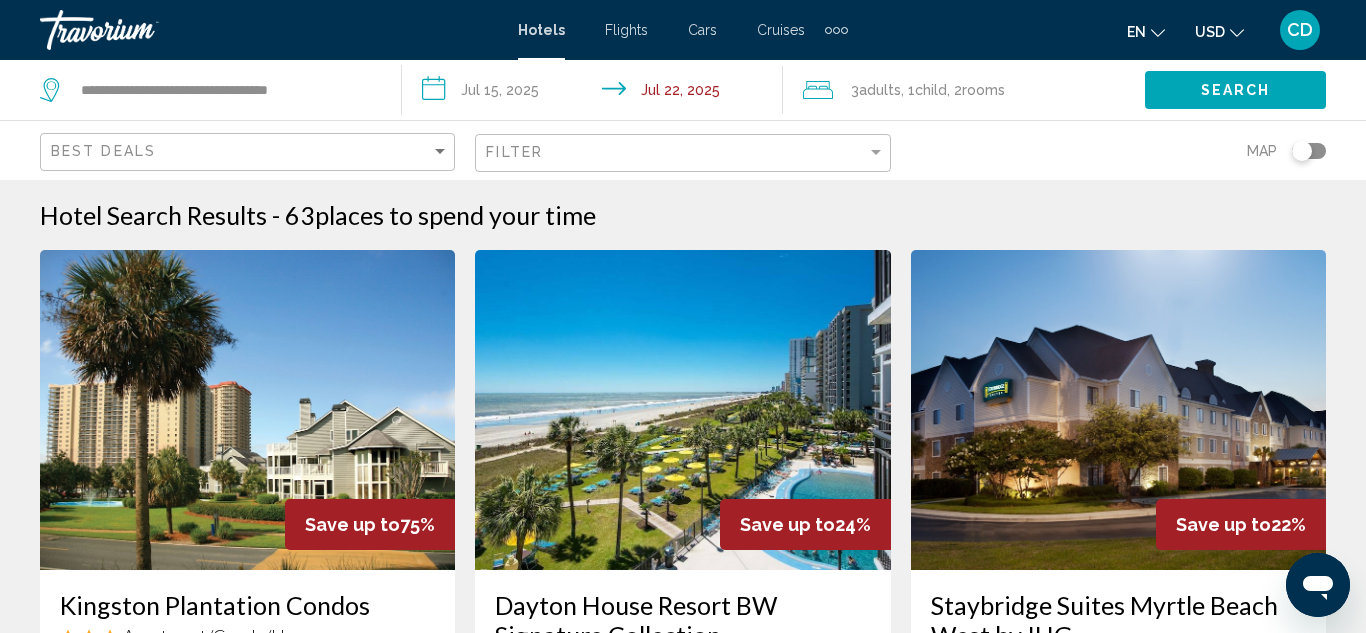 click on "Search" 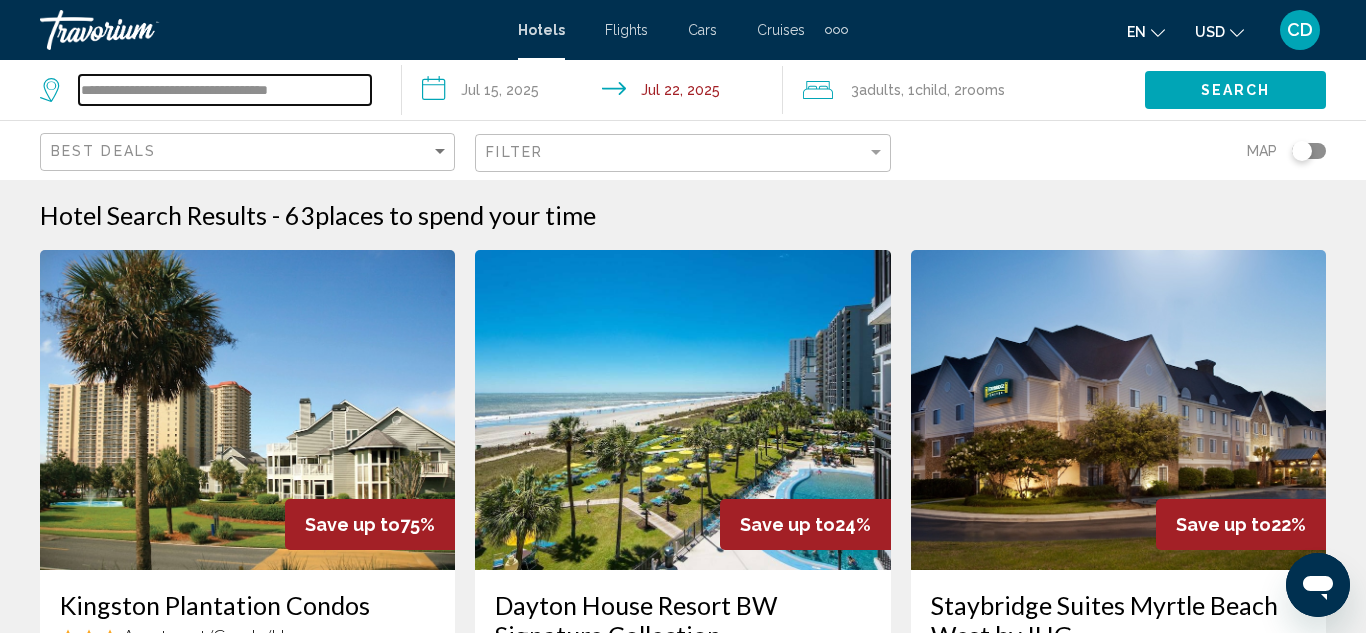 click on "**********" at bounding box center [225, 90] 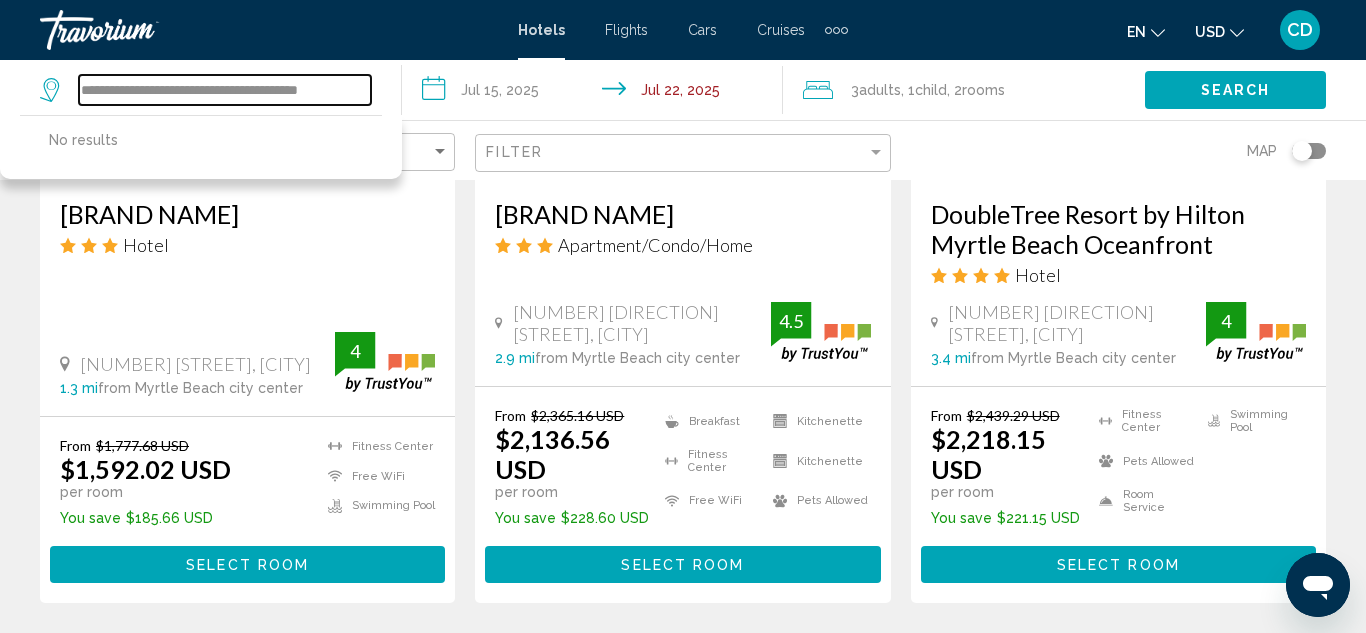 scroll, scrollTop: 1959, scrollLeft: 0, axis: vertical 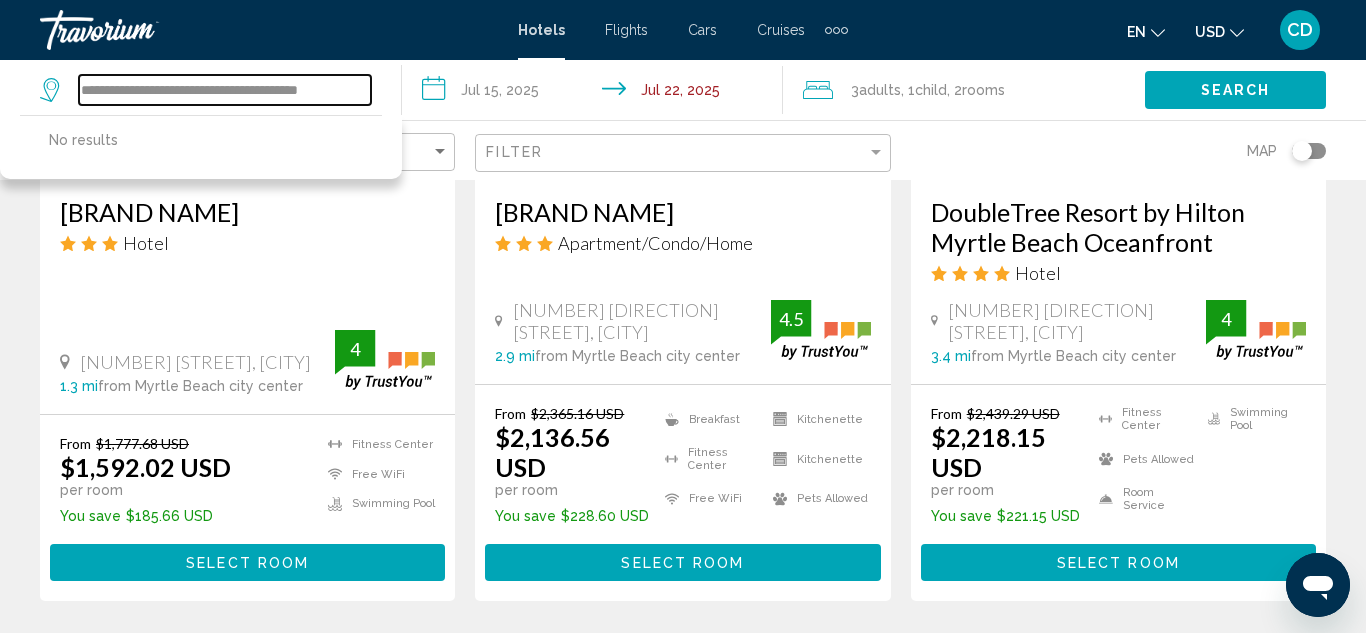 type on "**********" 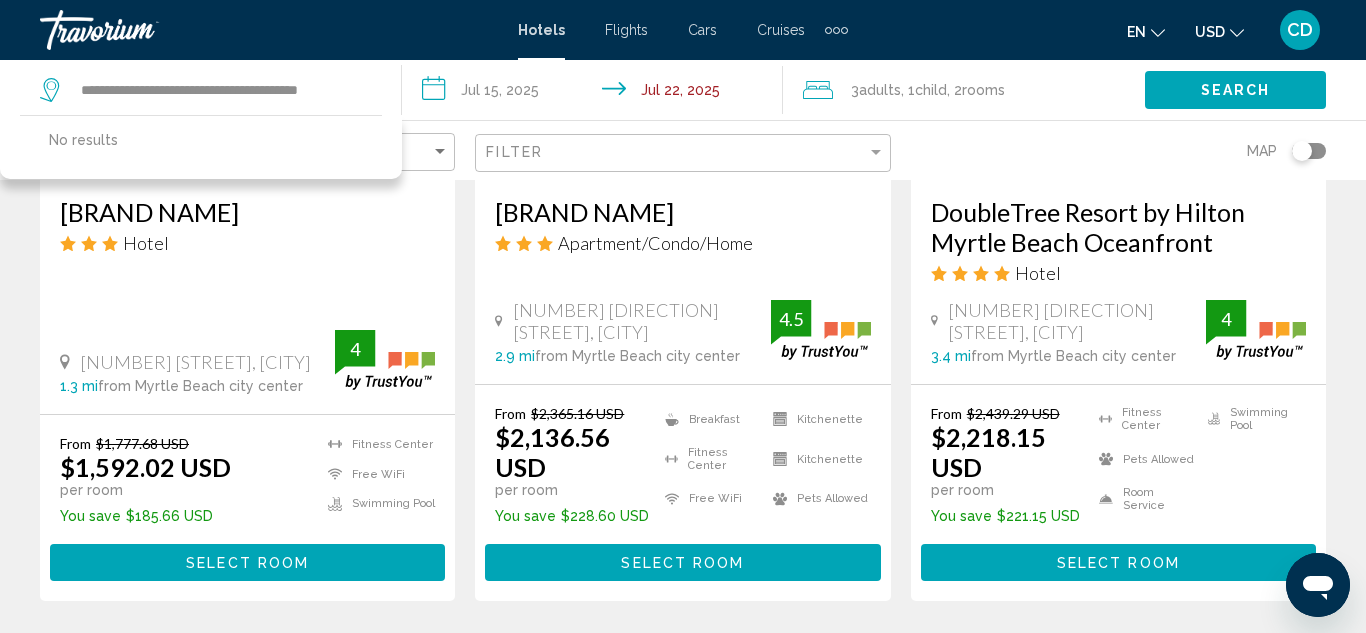 click on "[NUMBER] [DIRECTION] [STREET], [CITY]" at bounding box center (1077, 321) 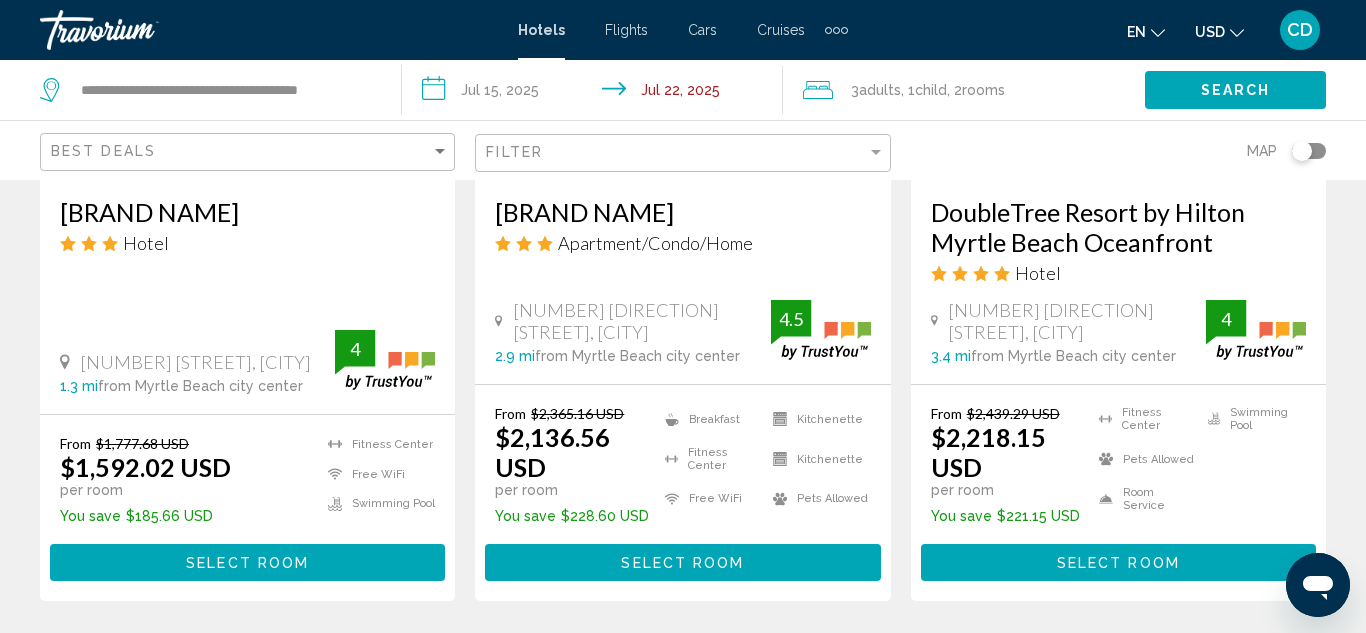 click on "DoubleTree Resort by Hilton Myrtle Beach Oceanfront" at bounding box center [1118, 227] 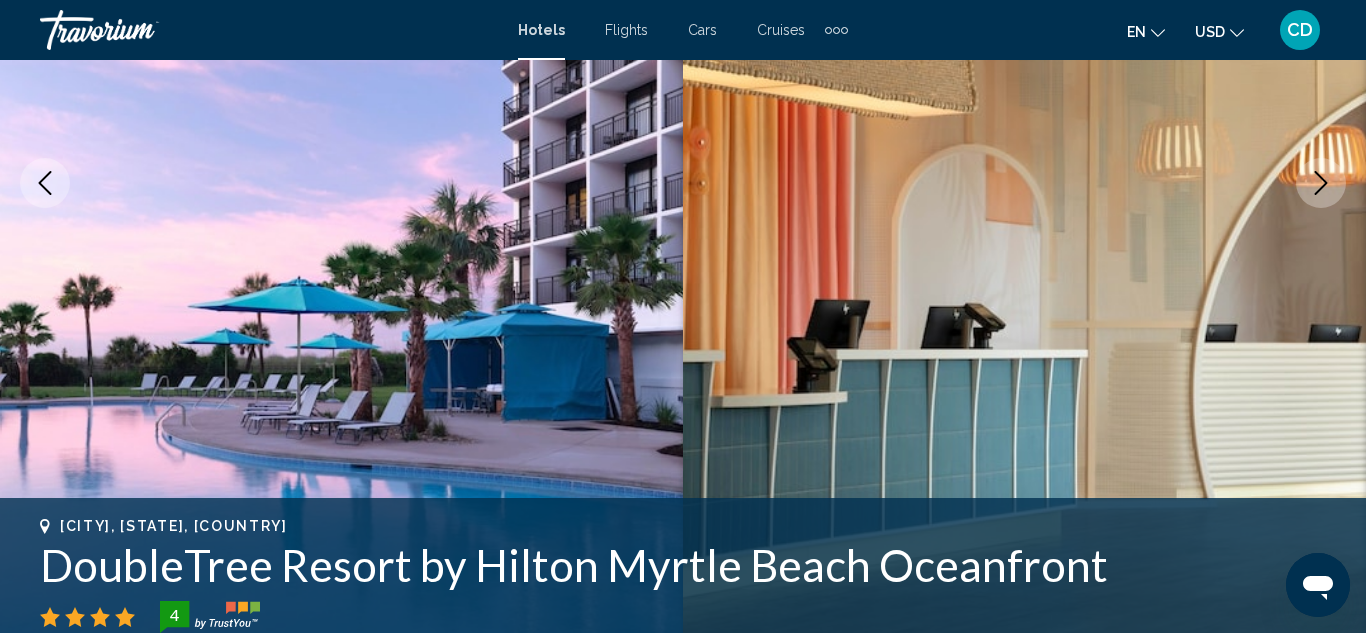scroll, scrollTop: 355, scrollLeft: 0, axis: vertical 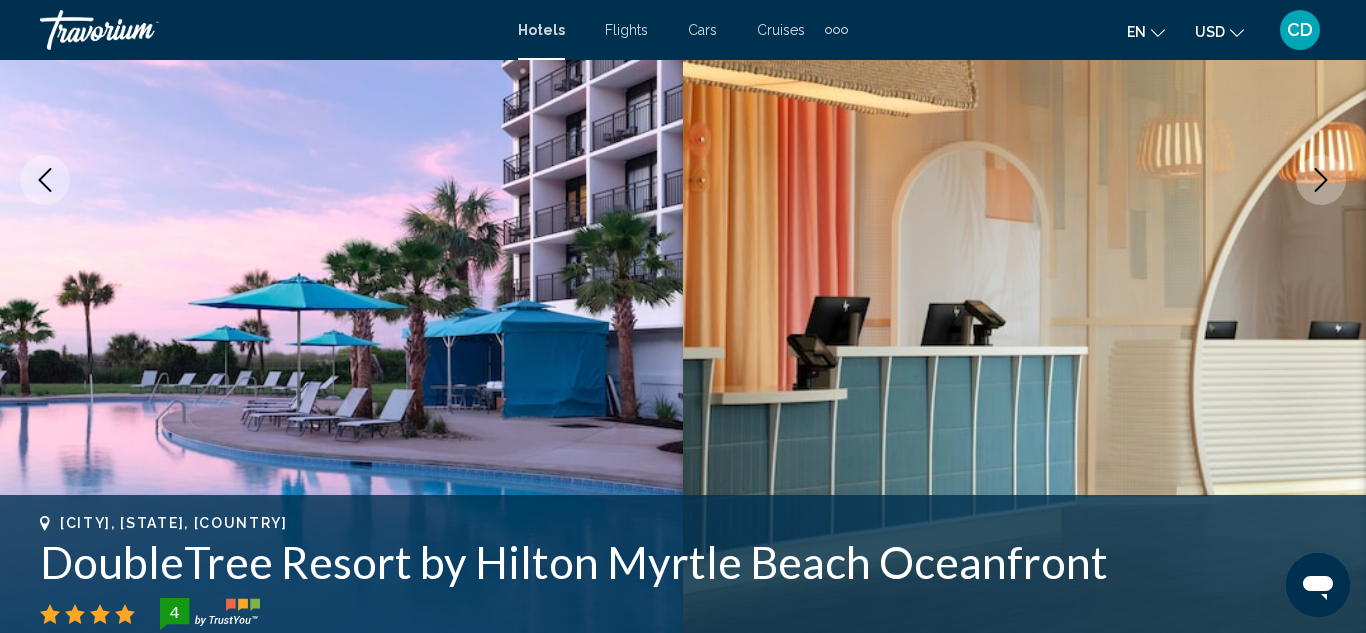 click at bounding box center (1024, 180) 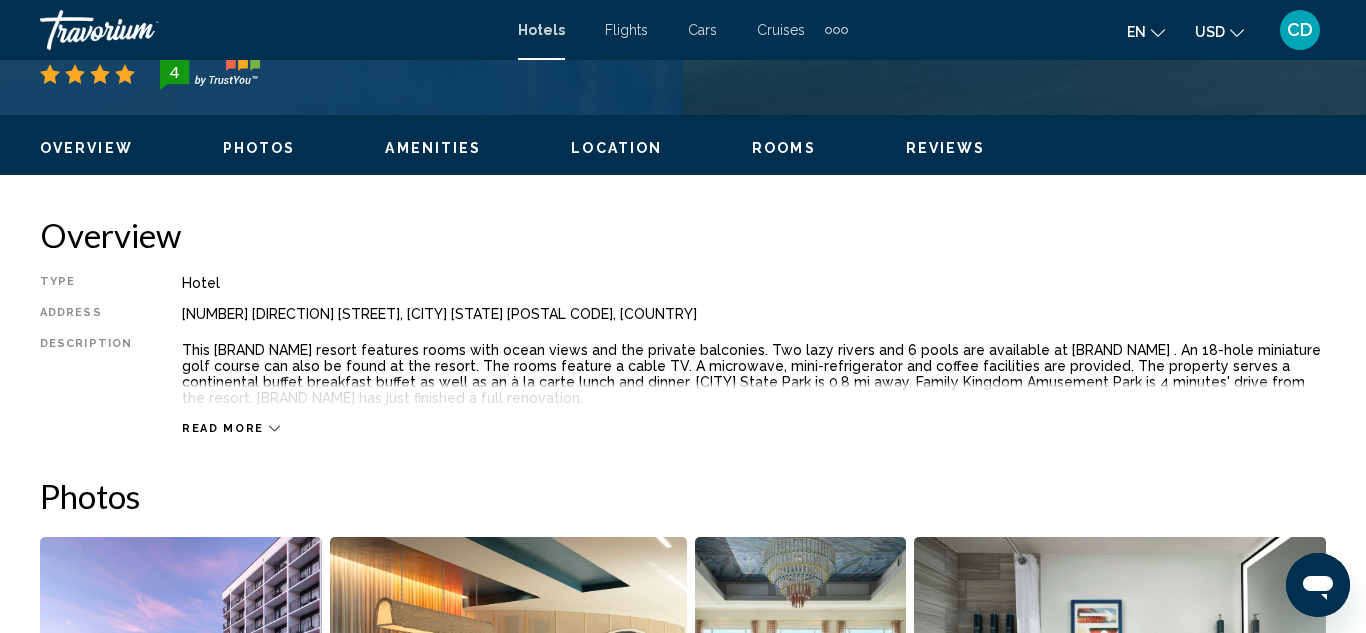 scroll, scrollTop: 901, scrollLeft: 0, axis: vertical 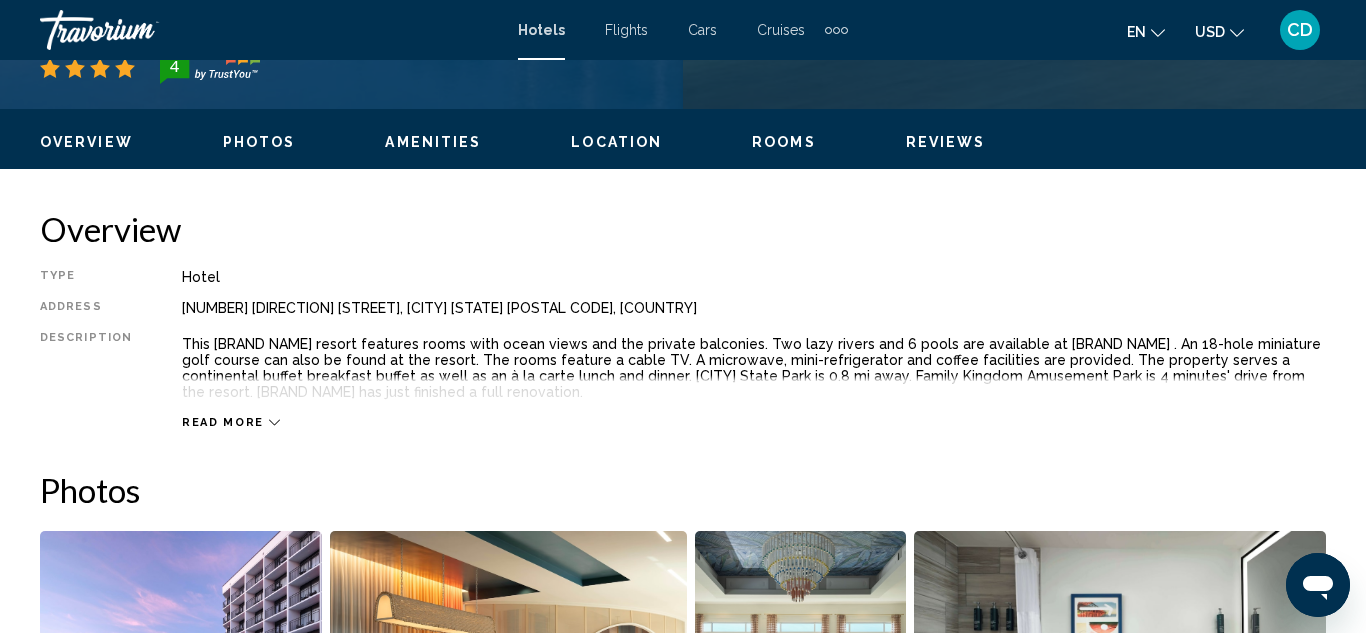 click on "Read more" at bounding box center [223, 422] 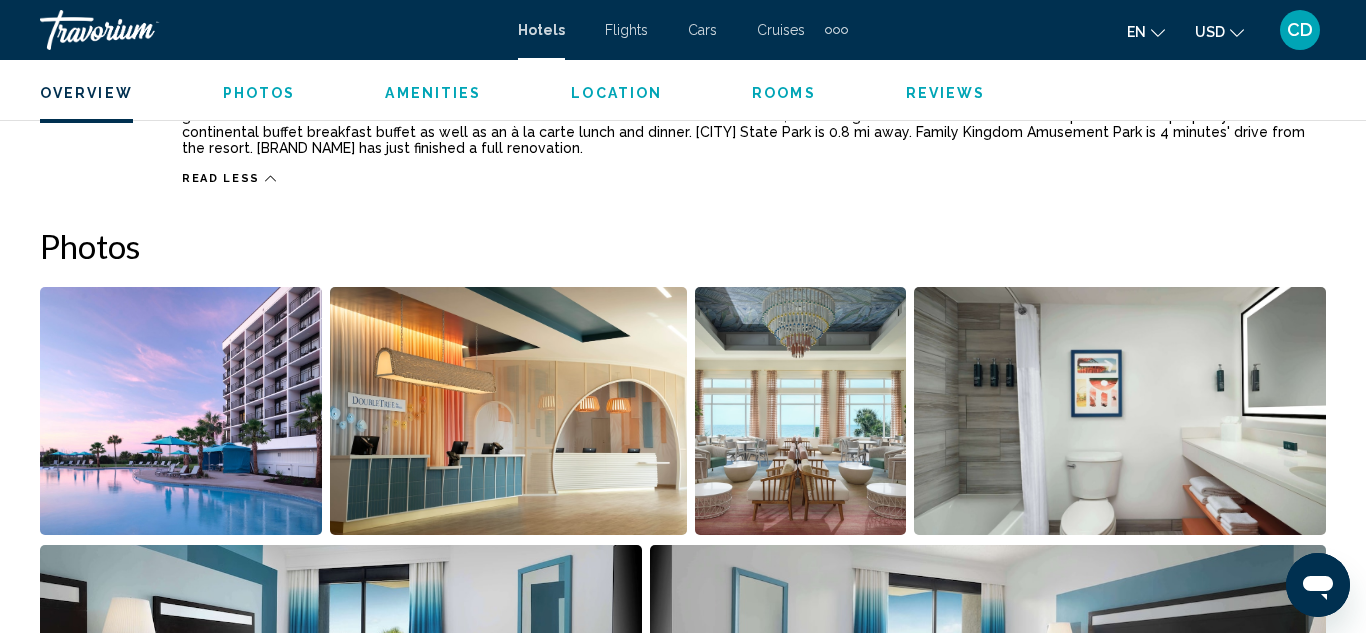 scroll, scrollTop: 1143, scrollLeft: 0, axis: vertical 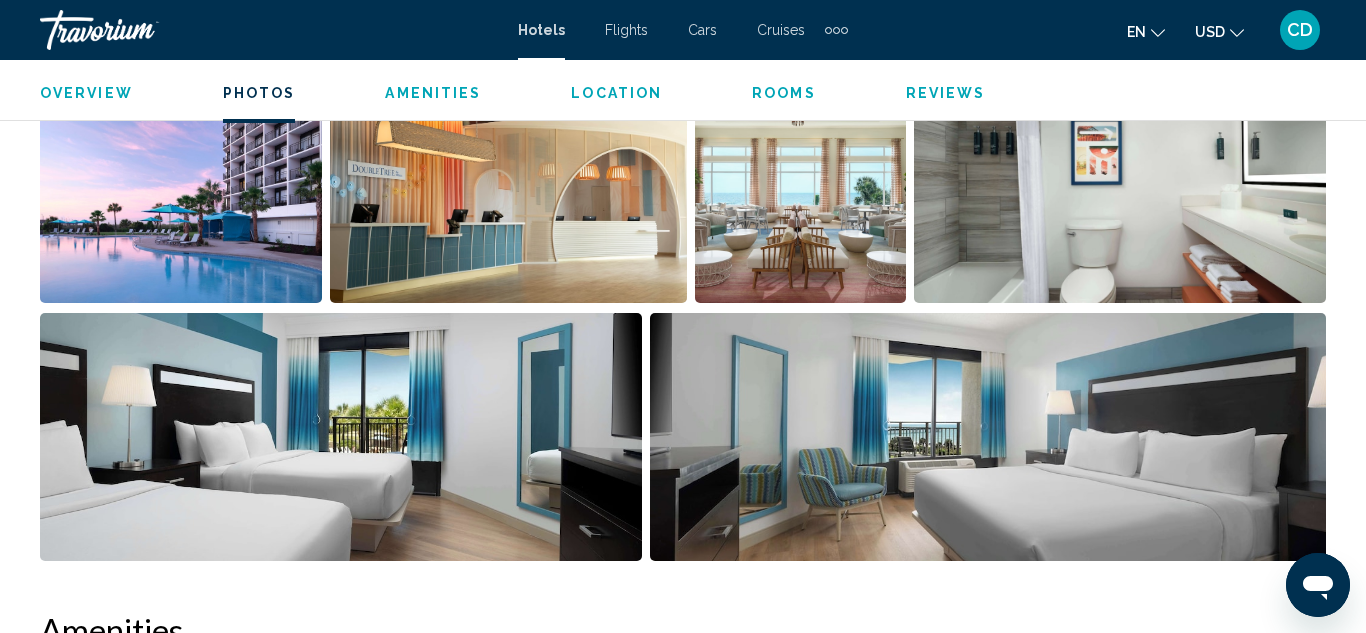 click on "Overview Type Hotel Address [NUMBER] [STREET], [CITY] [STATE] [POSTAL CODE], [COUNTRY] Description This [BRAND NAME] resort features rooms with ocean views and the private balconies. Two lazy rivers and 6 pools are available at [BRAND NAME] . An 18-hole miniature golf course can also be found at the resort. The rooms feature a cable TV. A microwave, mini-refrigerator and coffee facilities are provided. The property serves a continental buffet breakfast buffet as well as an à la carte lunch and dinner. [CITY] State Park is 0.8 mi away. Family Kingdom Amusement Park is 4 minutes' drive from the resort. [BRAND NAME] has just finished a full renovation. Read less
Photos Amenities
Fitness Center
Pets Allowed
Room Service" at bounding box center (683, 6289) 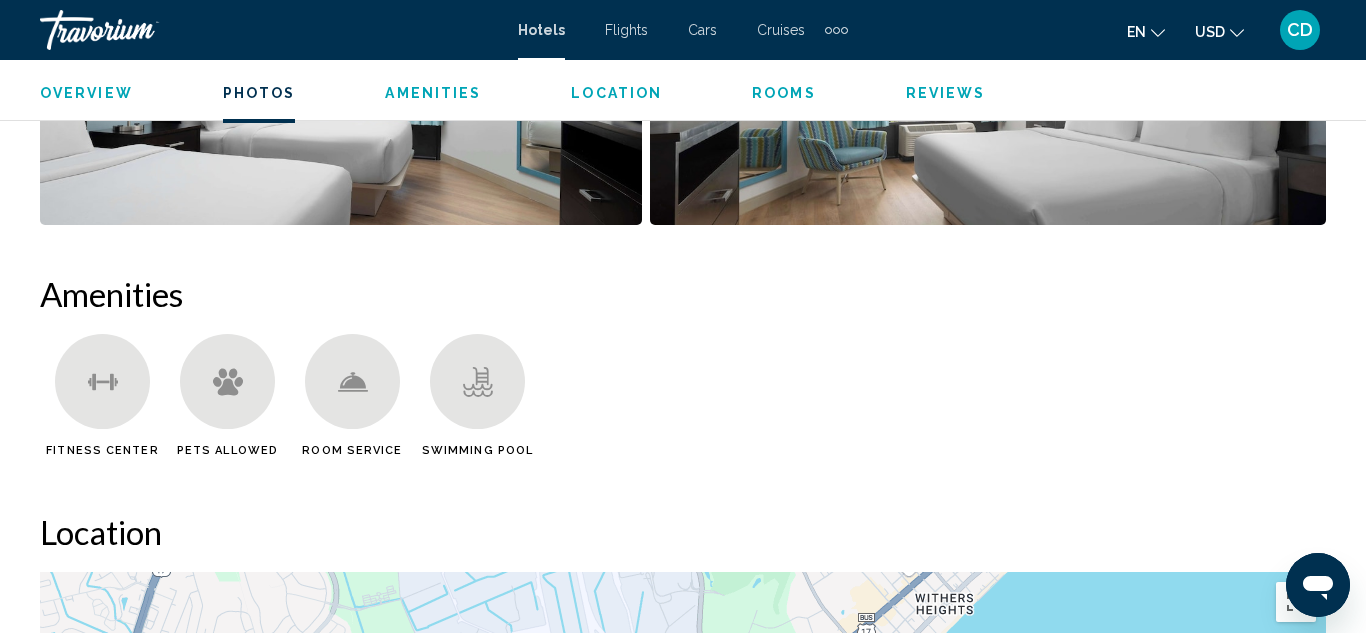 scroll, scrollTop: 1716, scrollLeft: 0, axis: vertical 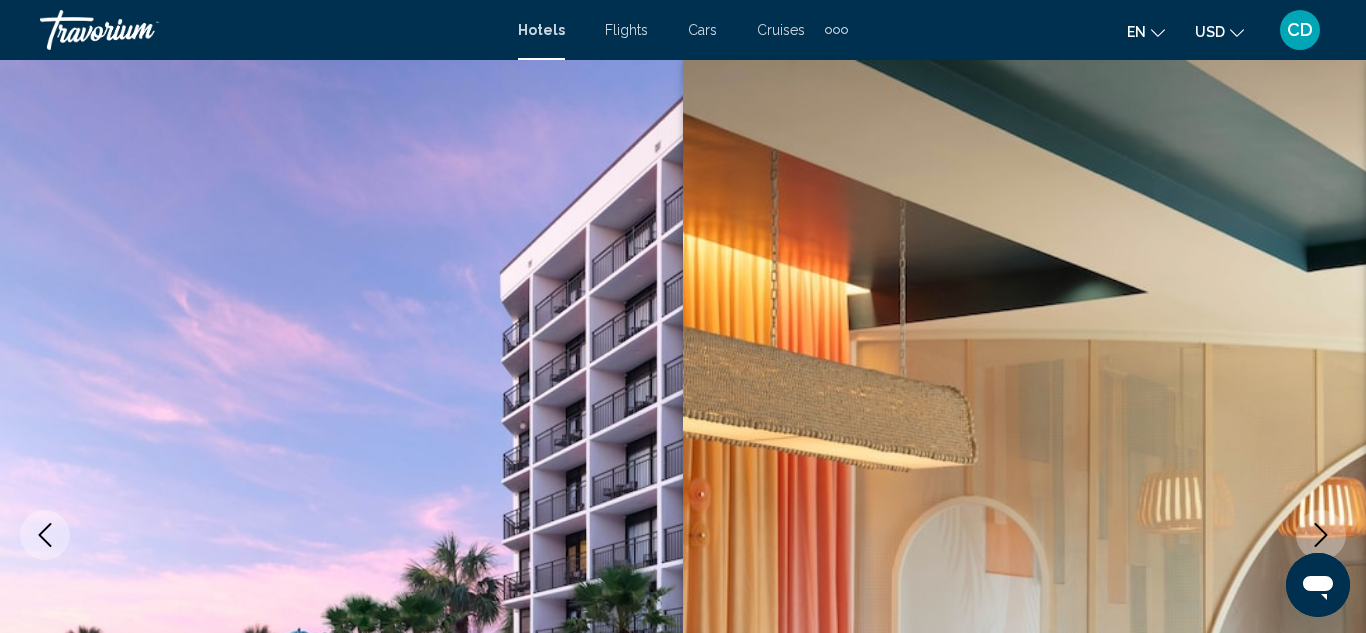 click at bounding box center (1024, 535) 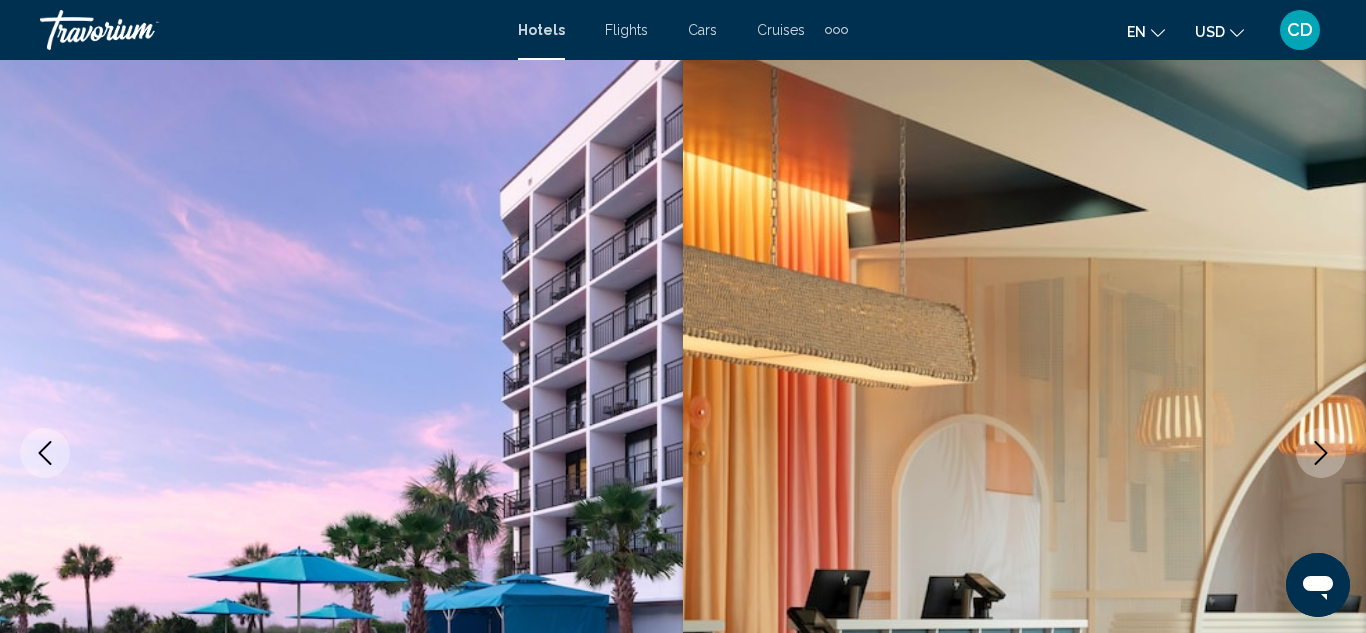 scroll, scrollTop: 0, scrollLeft: 0, axis: both 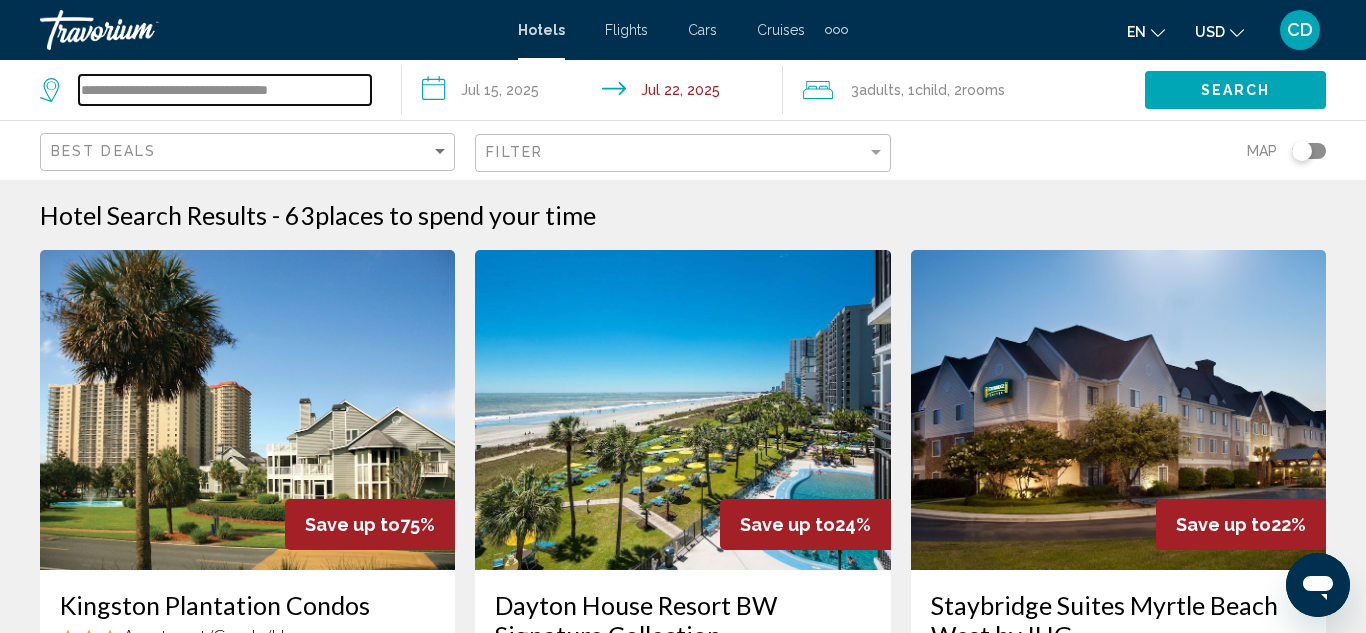 click on "**********" at bounding box center [225, 90] 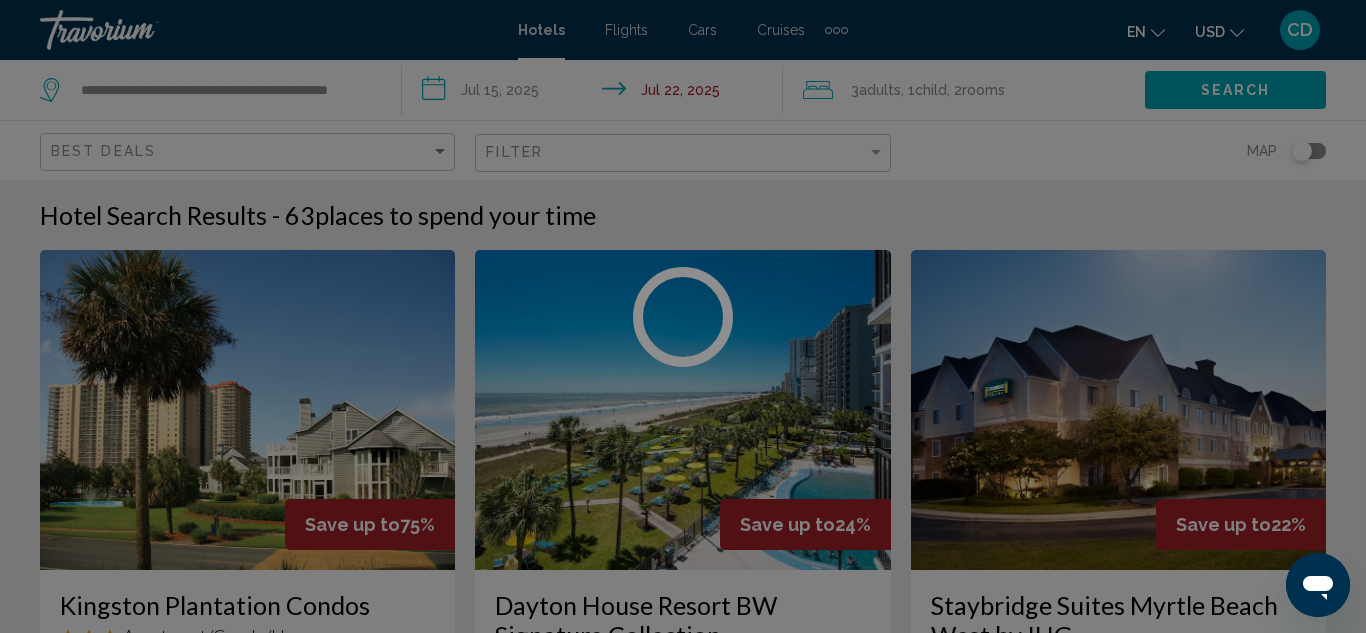 click at bounding box center [683, 316] 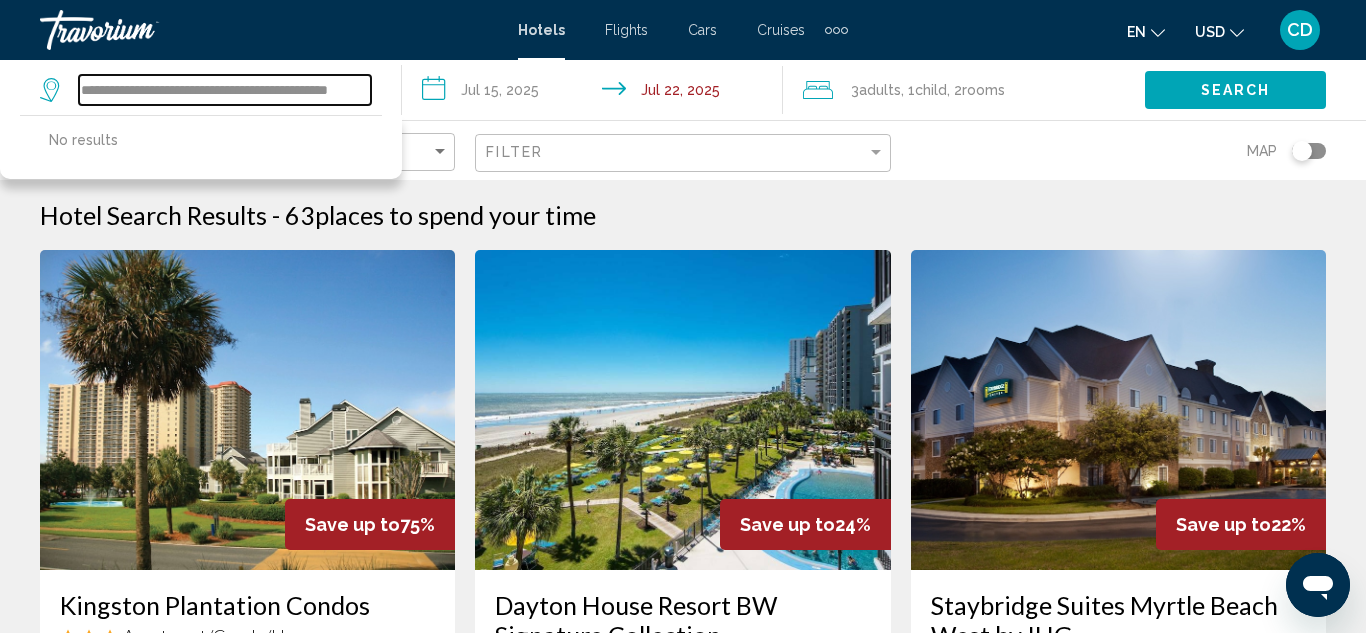 click on "**********" at bounding box center (225, 90) 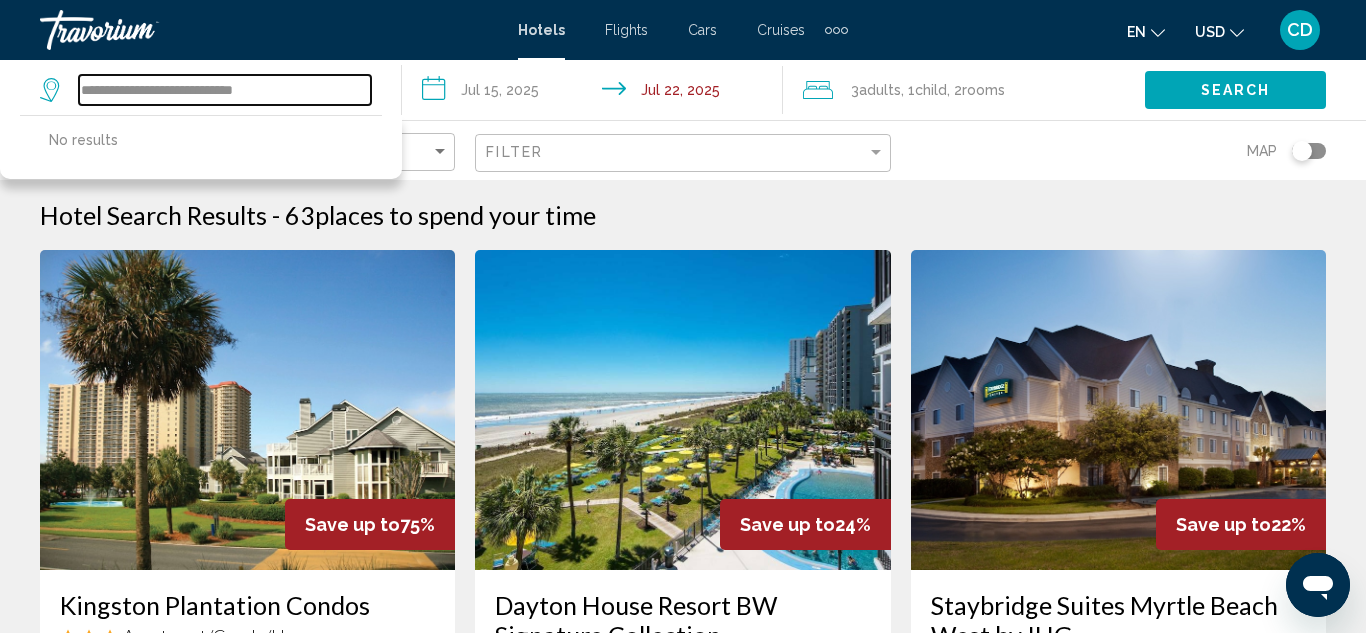 click on "**********" at bounding box center (225, 90) 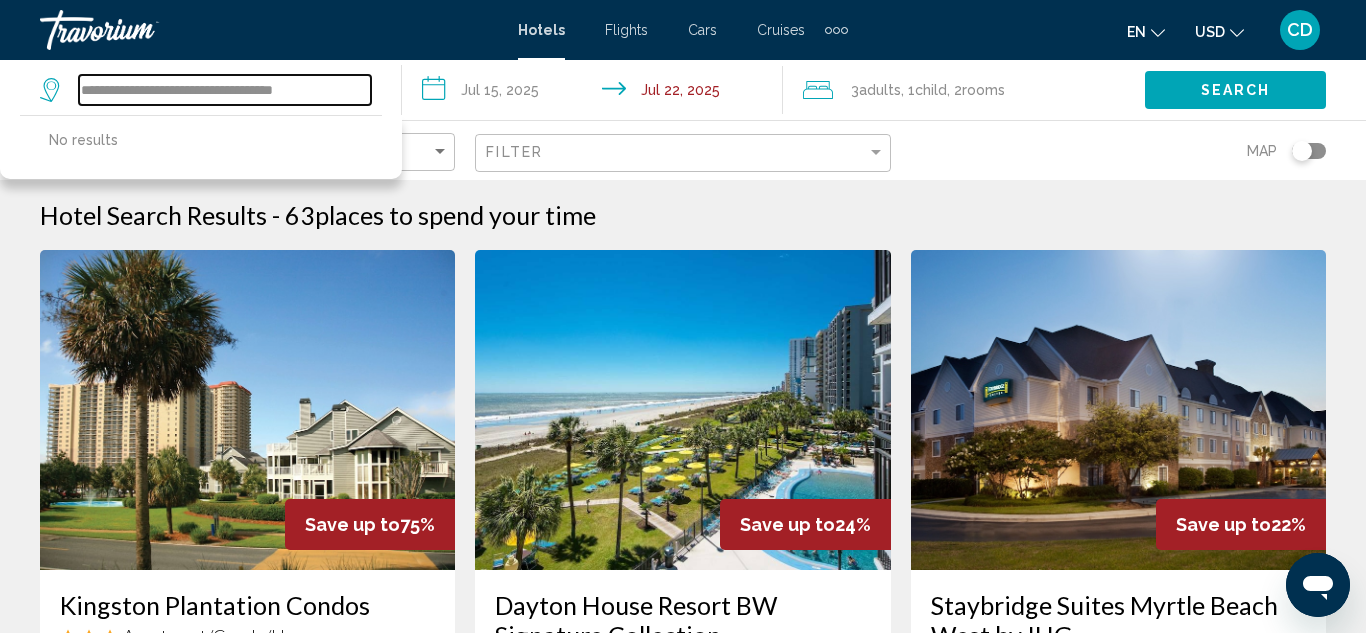 click on "**********" at bounding box center (225, 90) 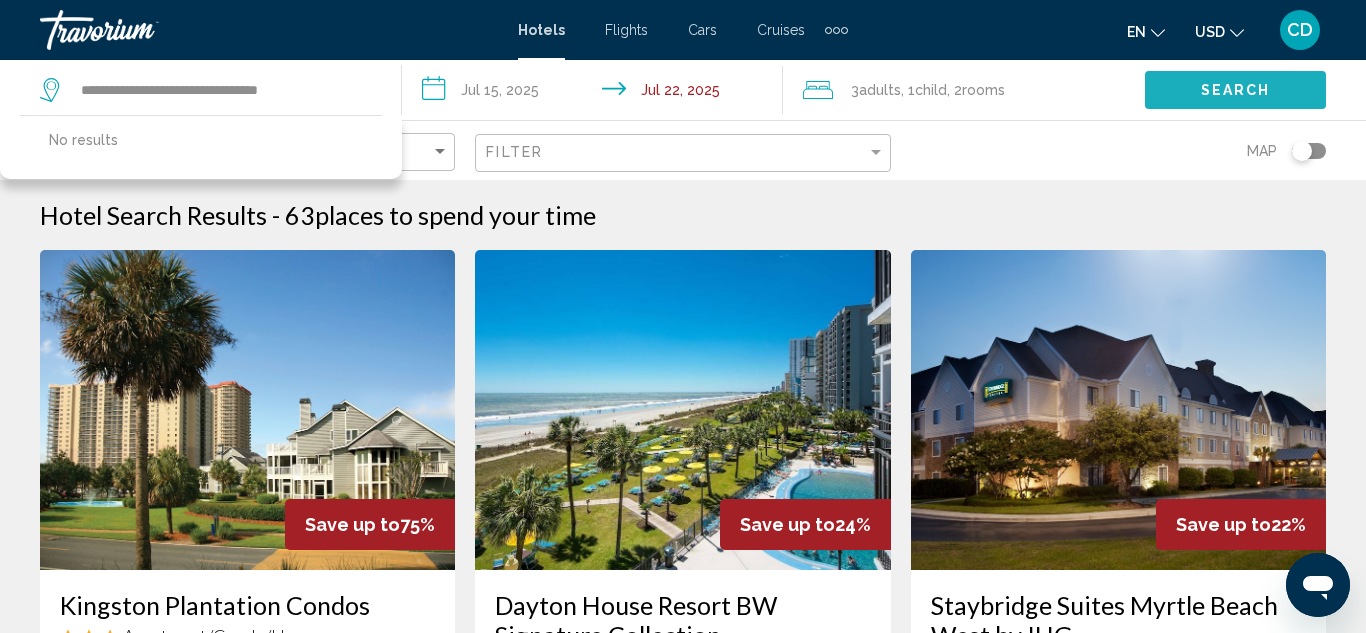 click on "Search" 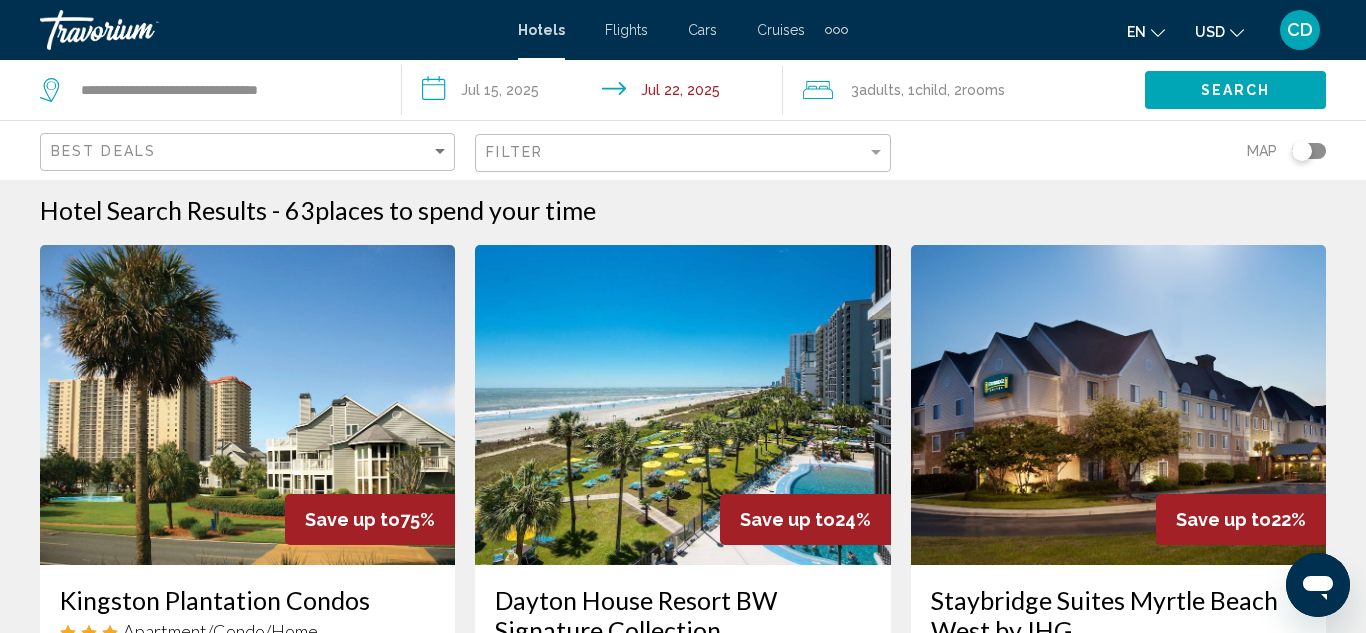 scroll, scrollTop: 4, scrollLeft: 0, axis: vertical 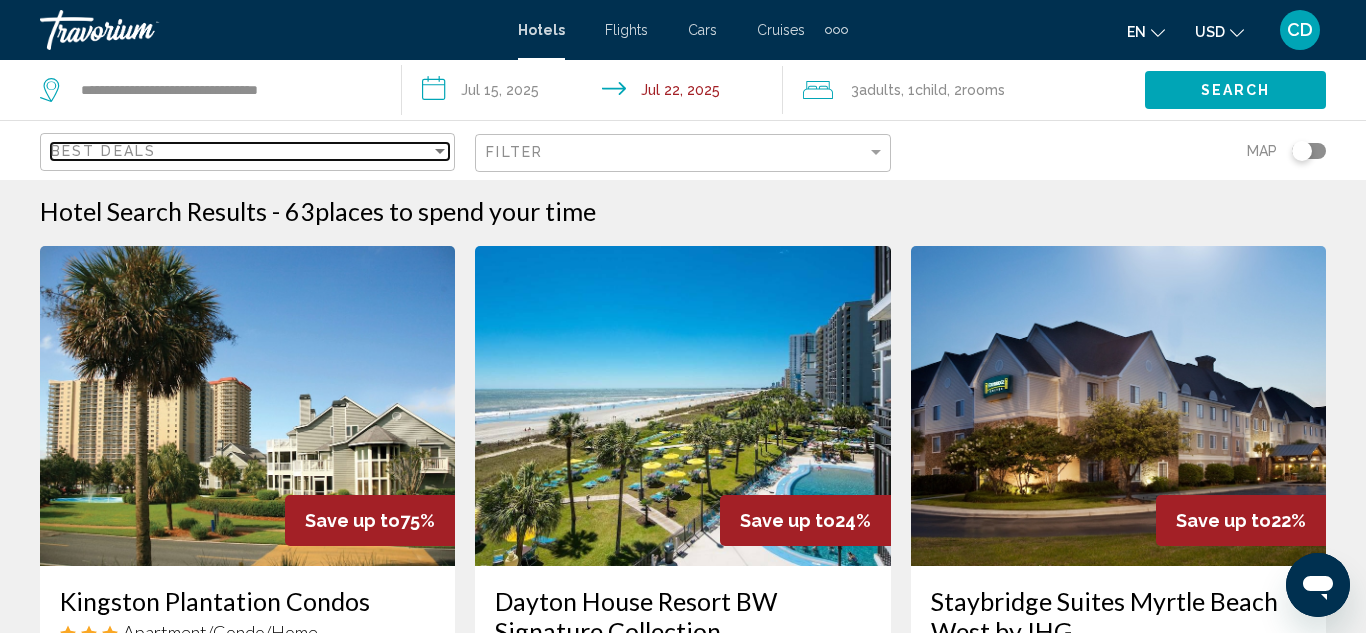 click on "Best Deals" at bounding box center [241, 151] 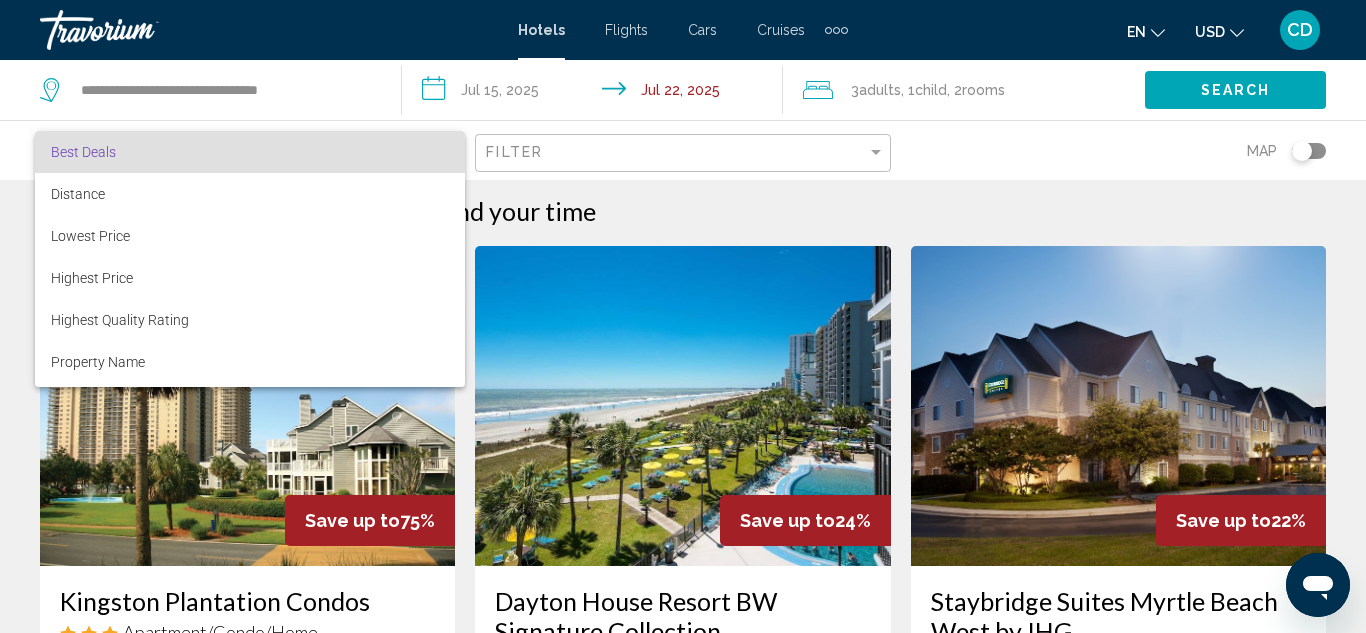 click at bounding box center [683, 316] 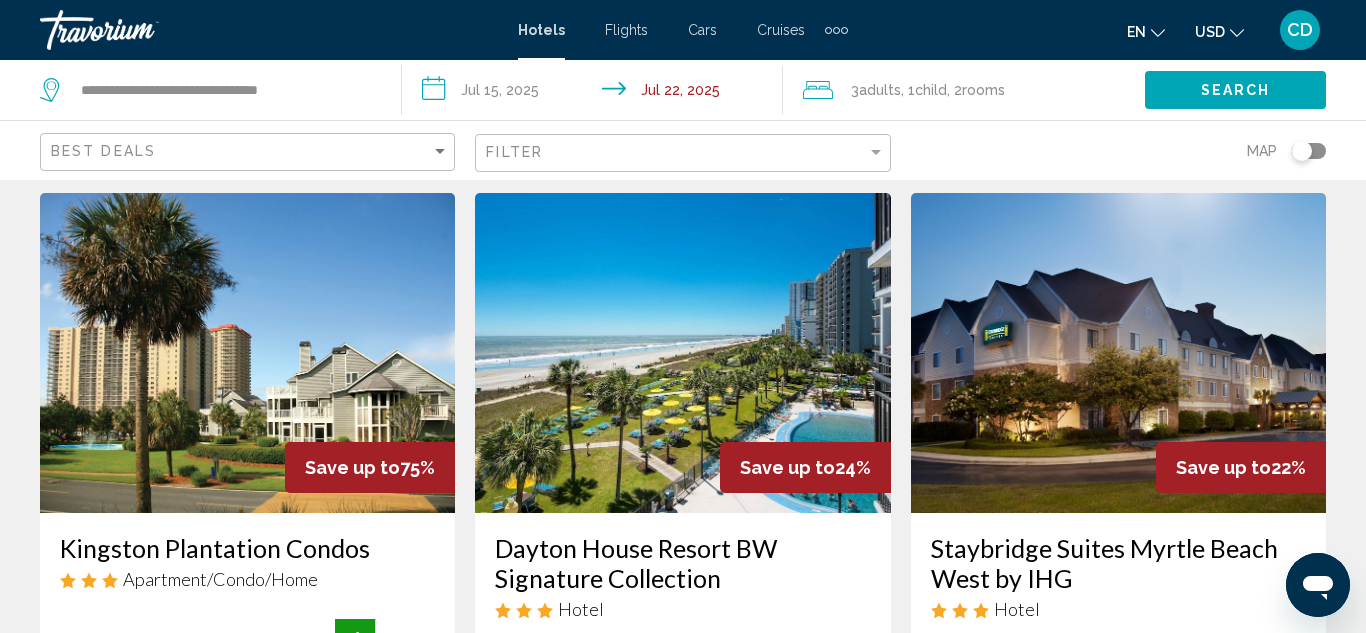 scroll, scrollTop: 0, scrollLeft: 0, axis: both 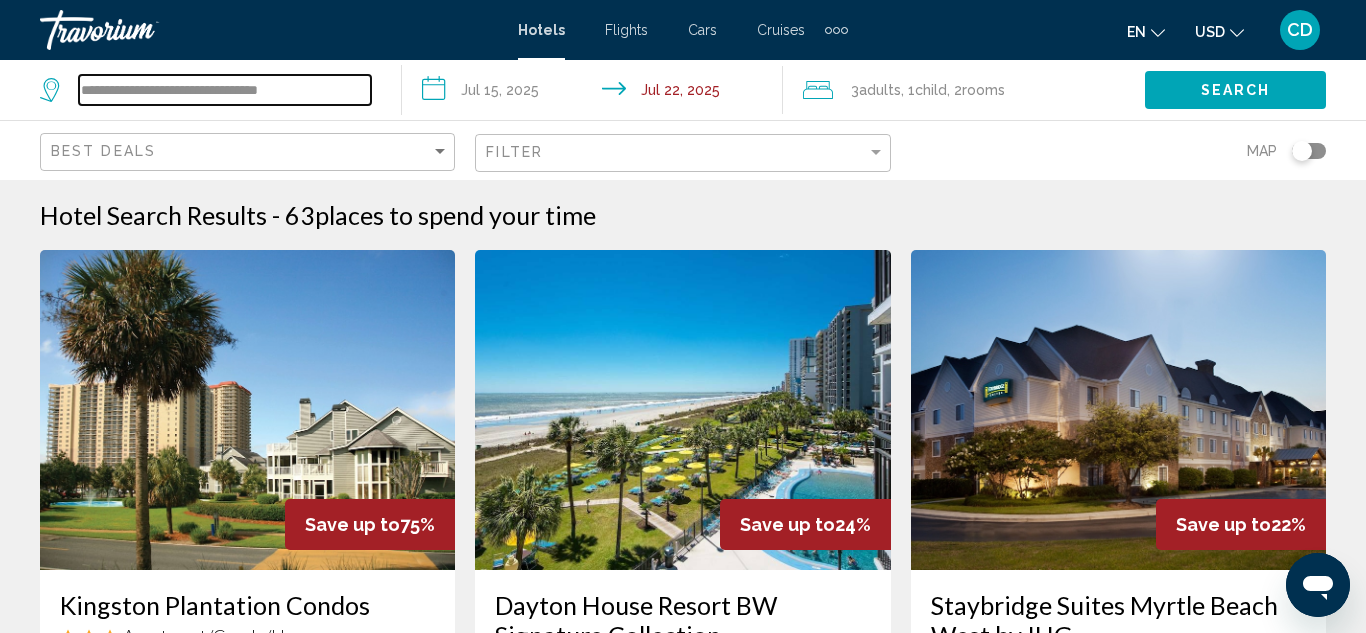 click on "**********" at bounding box center [225, 90] 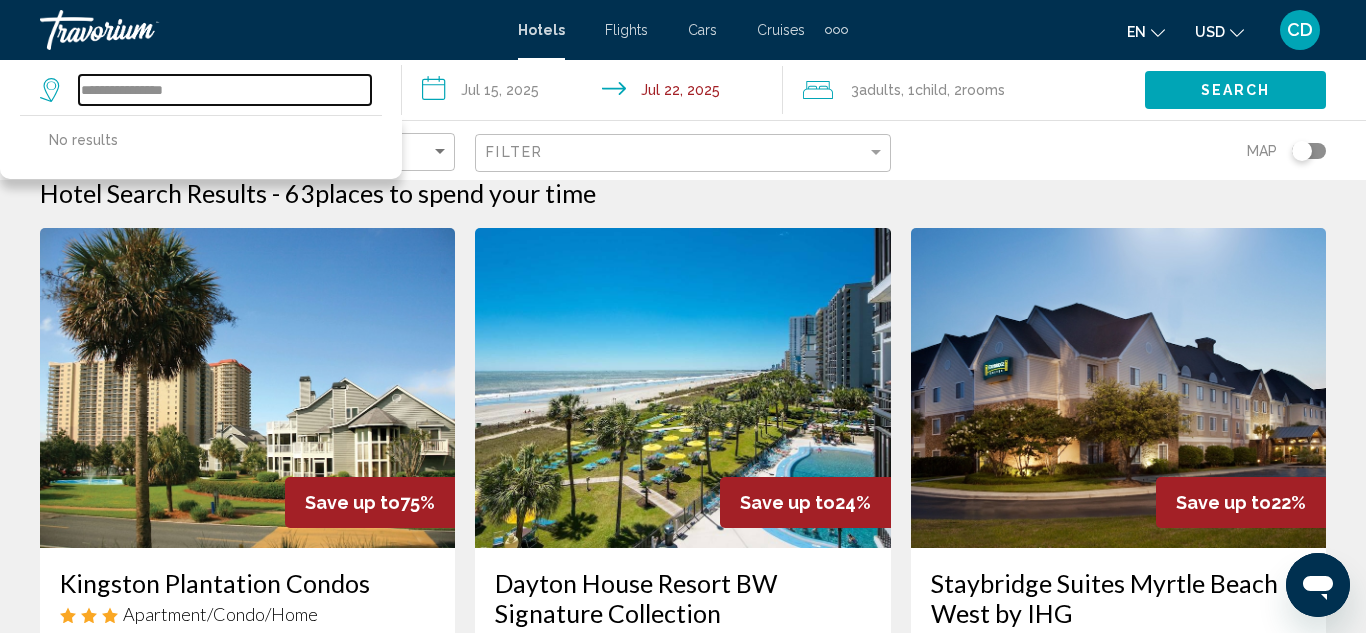 scroll, scrollTop: 0, scrollLeft: 0, axis: both 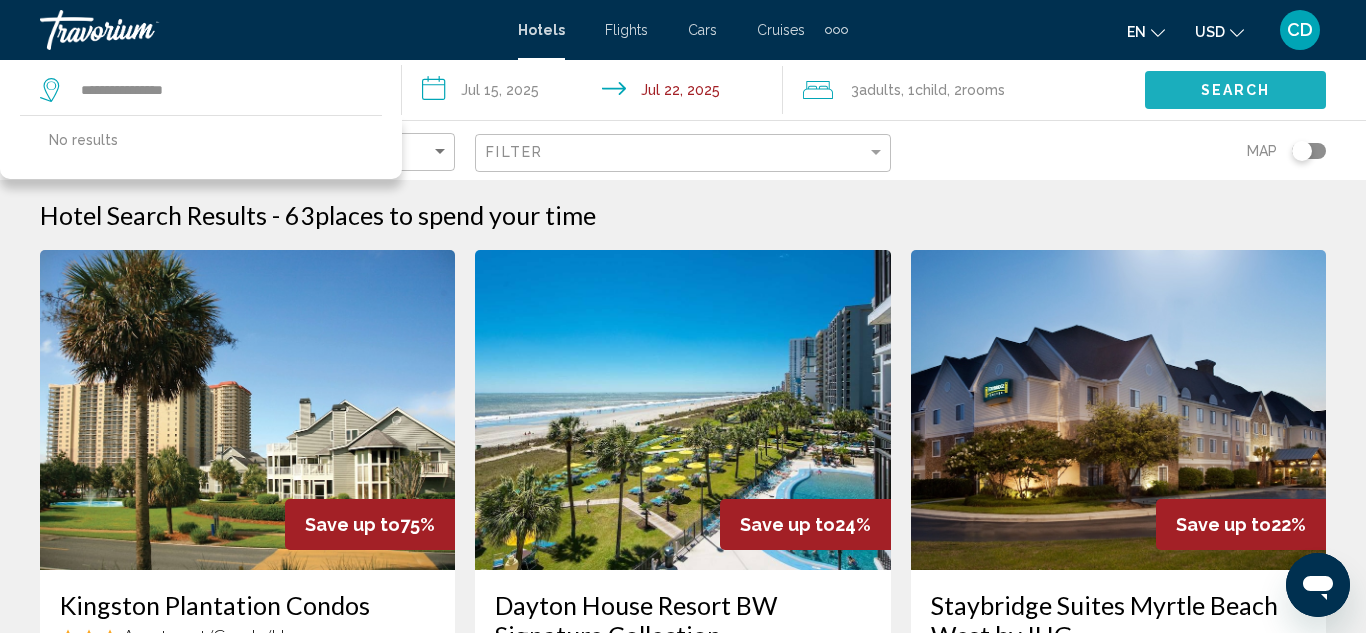 click on "Search" 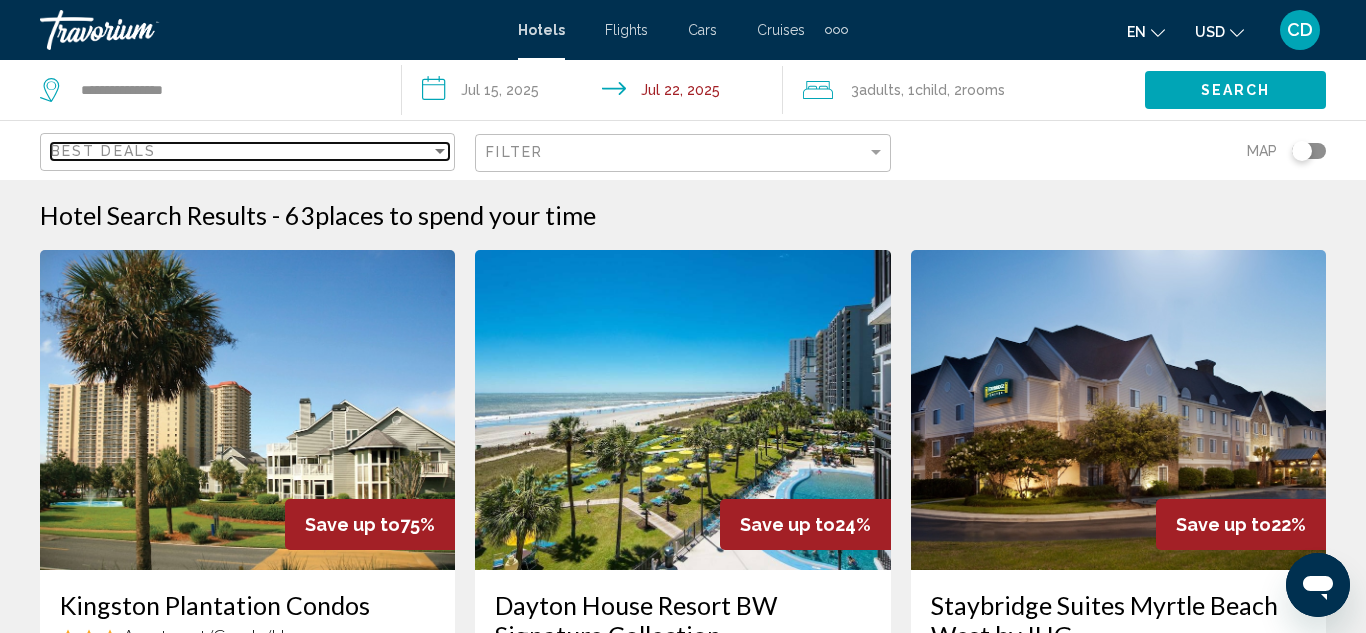 click at bounding box center (440, 151) 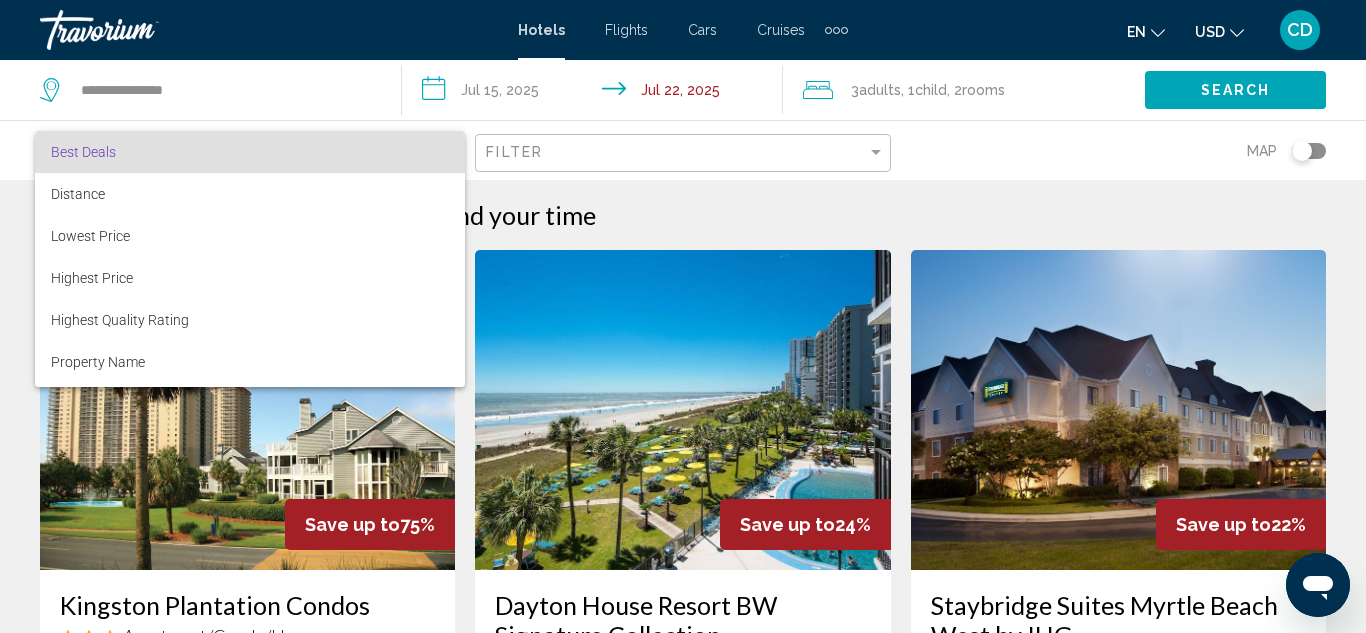 click at bounding box center [683, 316] 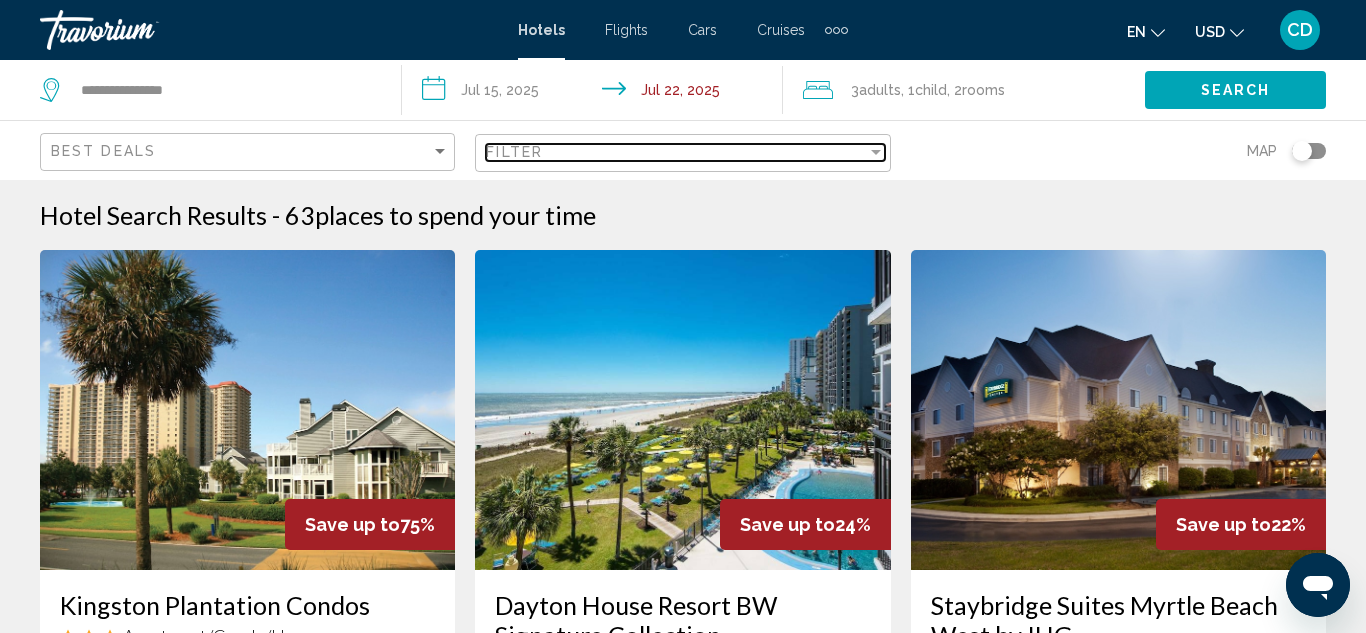 click at bounding box center (876, 152) 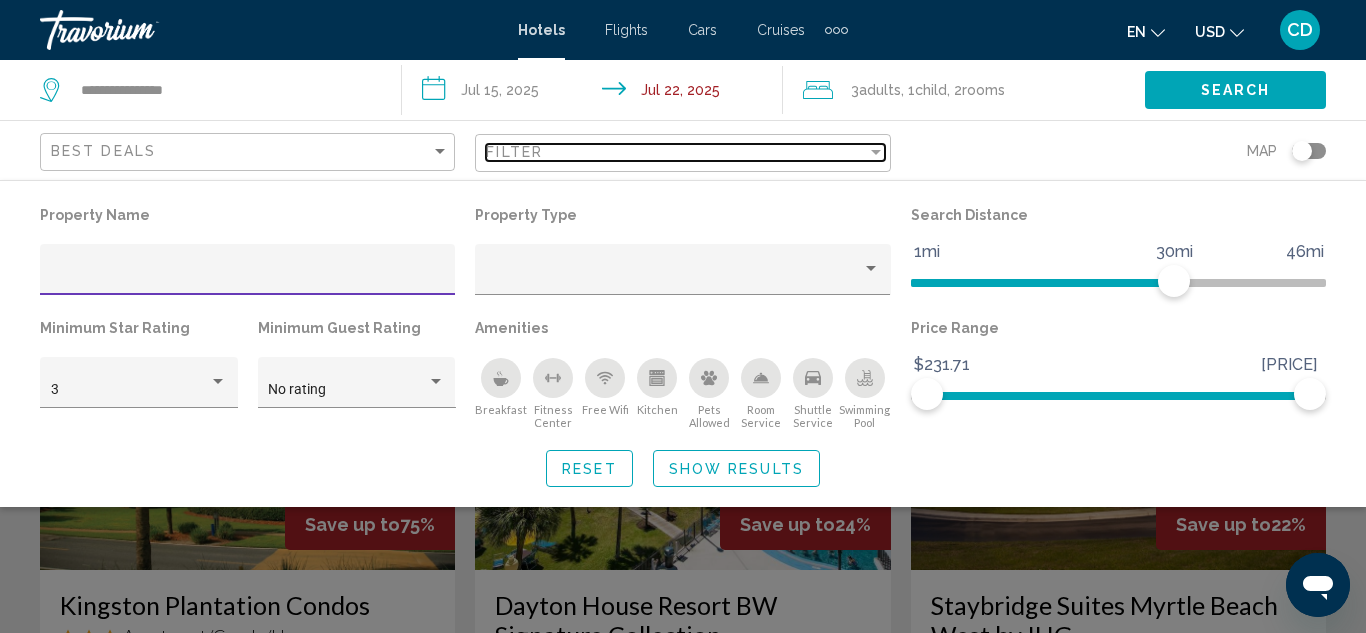 click at bounding box center [876, 152] 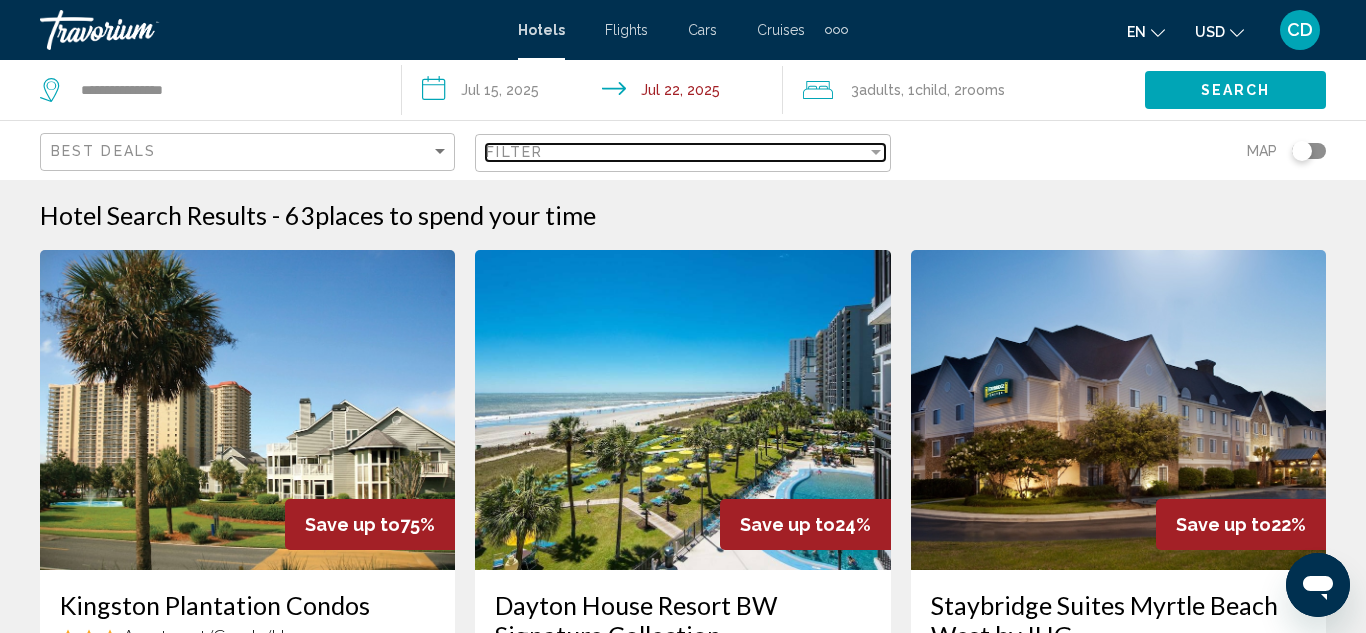 click at bounding box center (876, 152) 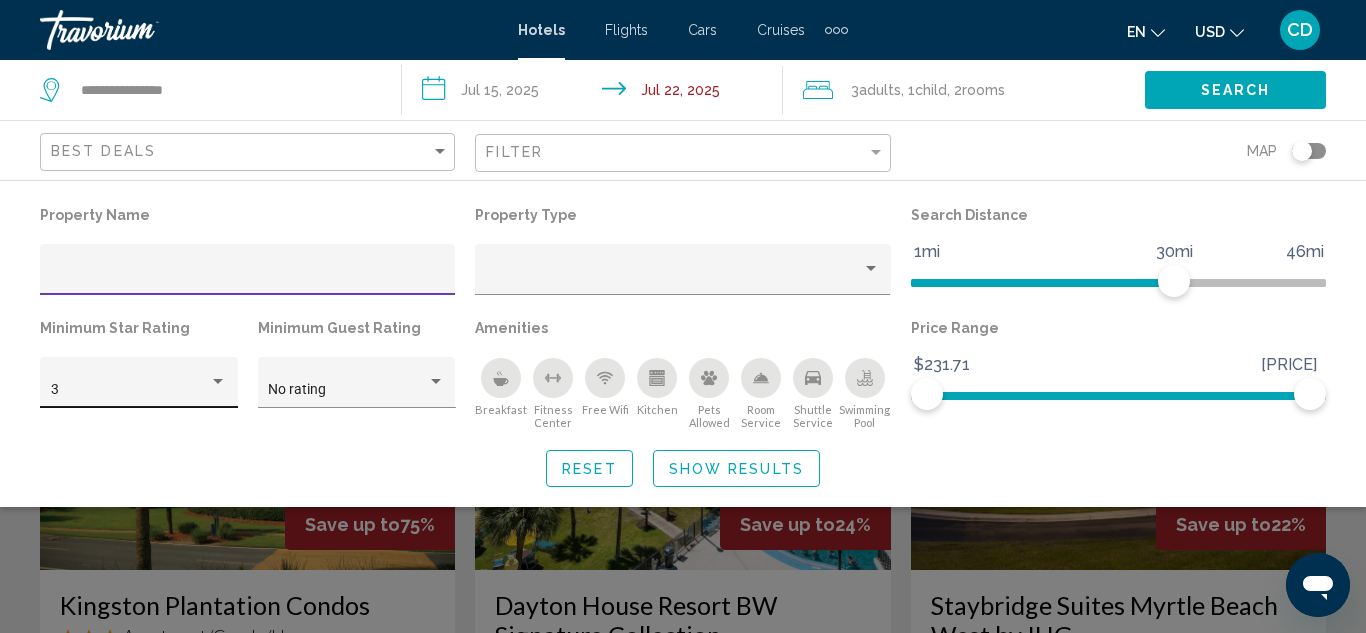 click on "3" at bounding box center (139, 390) 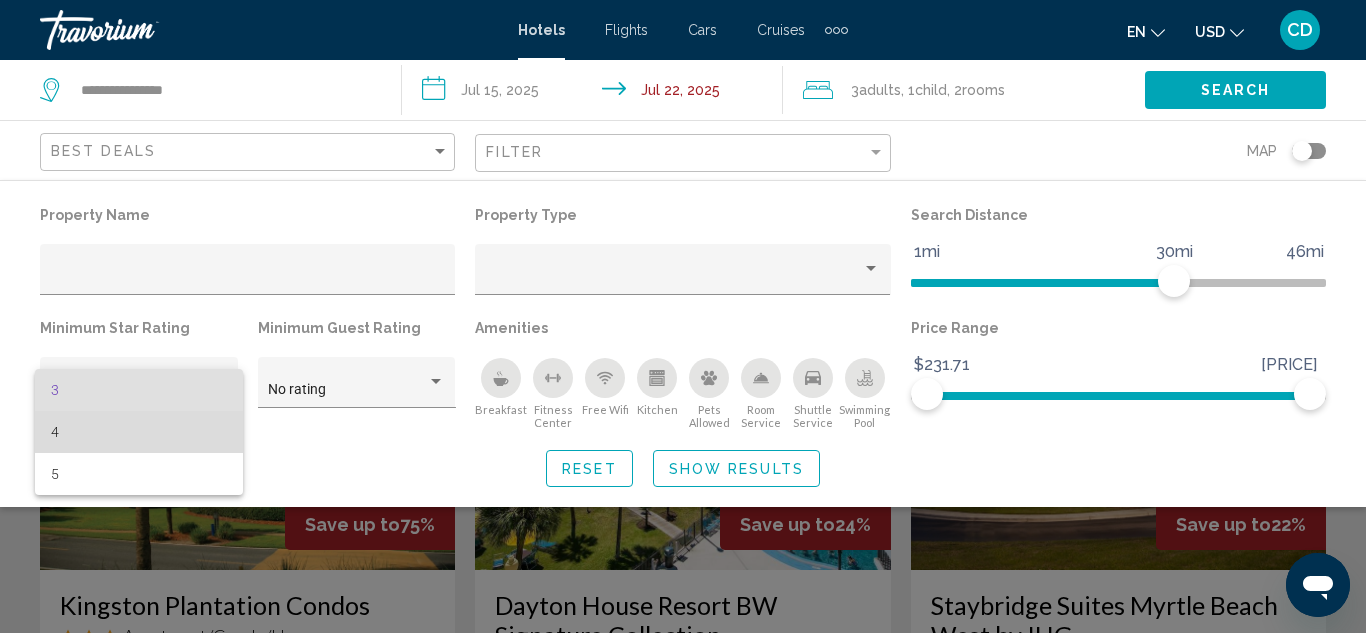 click on "4" at bounding box center [139, 432] 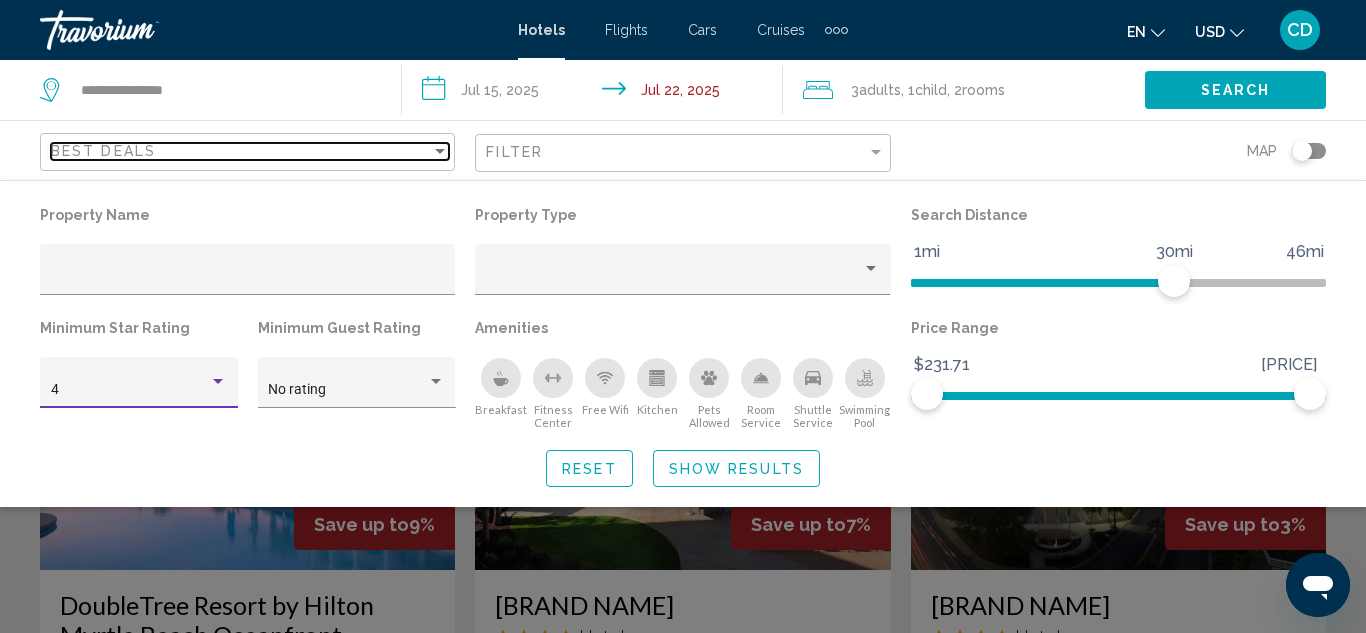 click on "Best Deals" at bounding box center [103, 151] 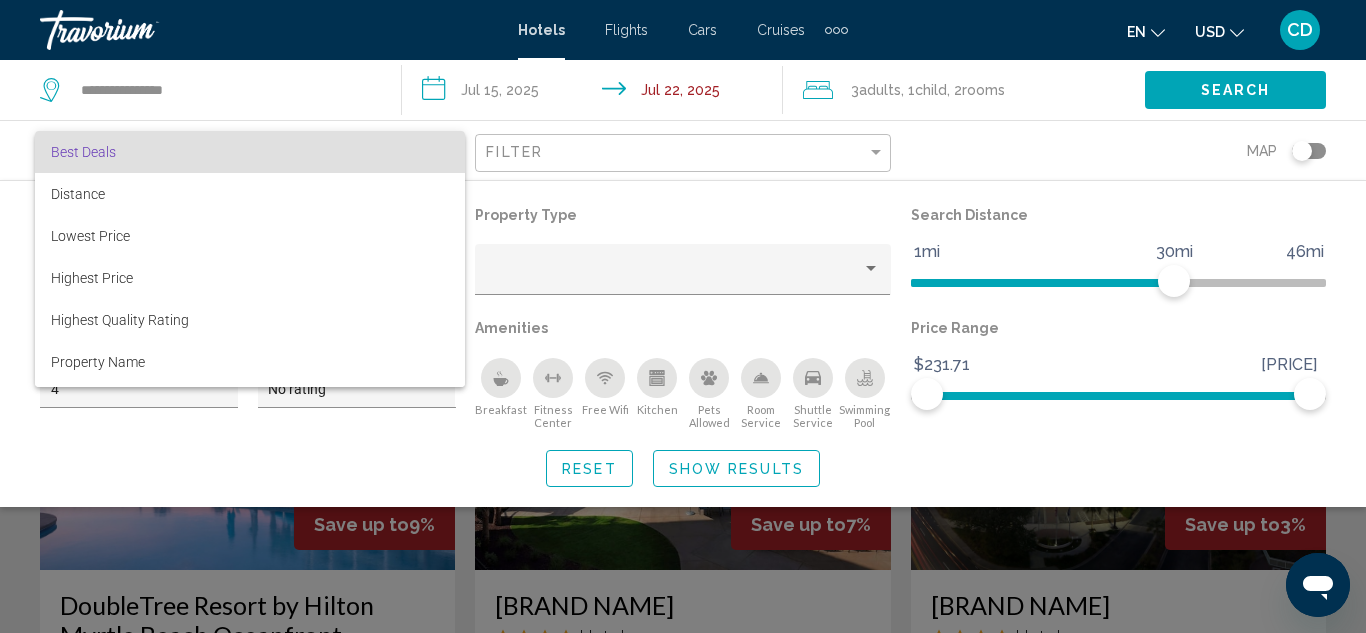 click at bounding box center (683, 316) 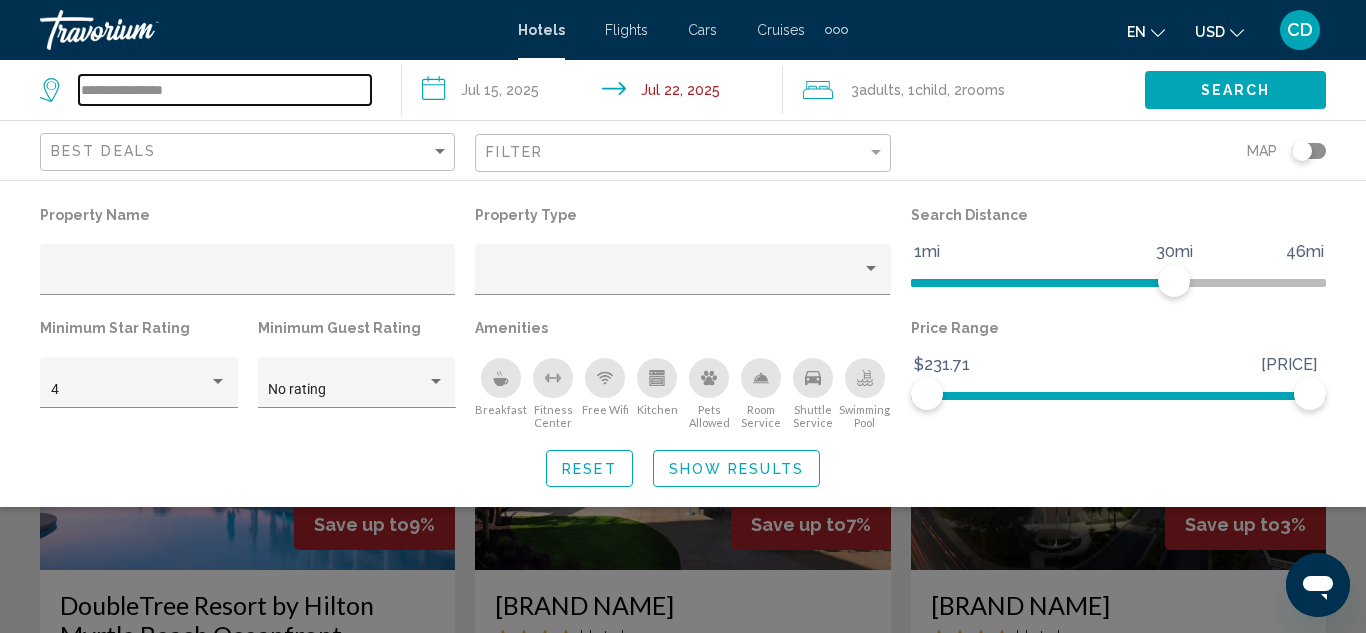 click on "**********" at bounding box center (225, 90) 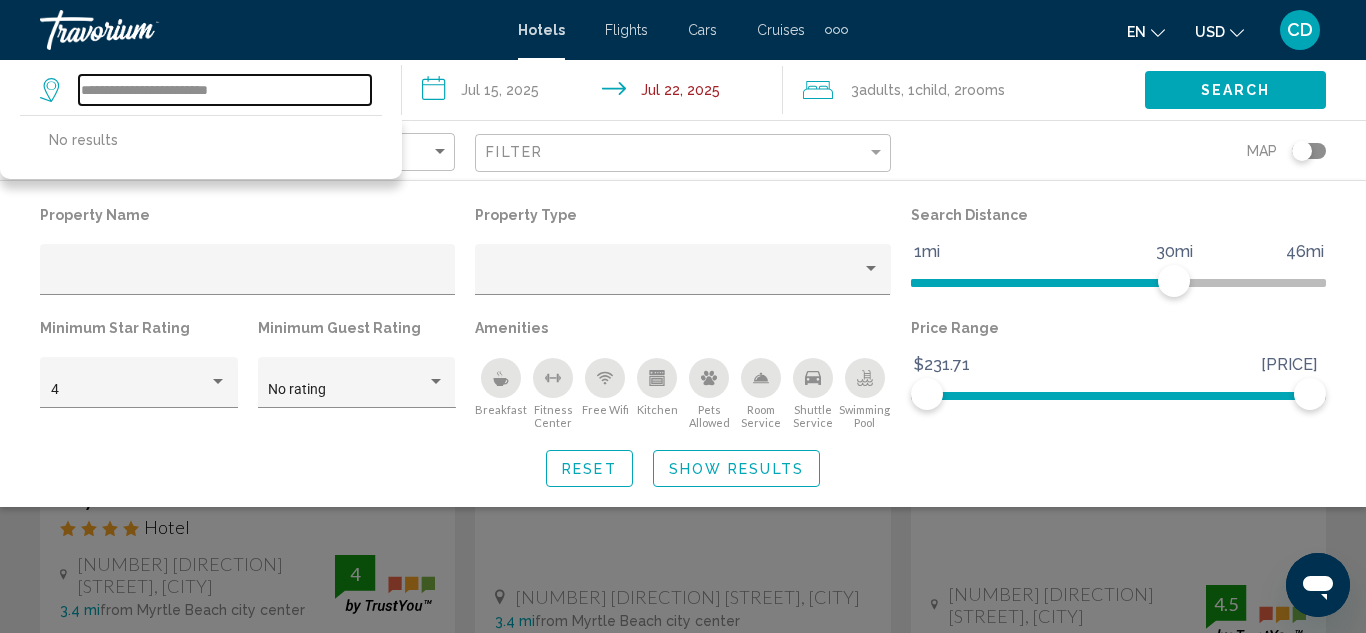 scroll, scrollTop: 134, scrollLeft: 0, axis: vertical 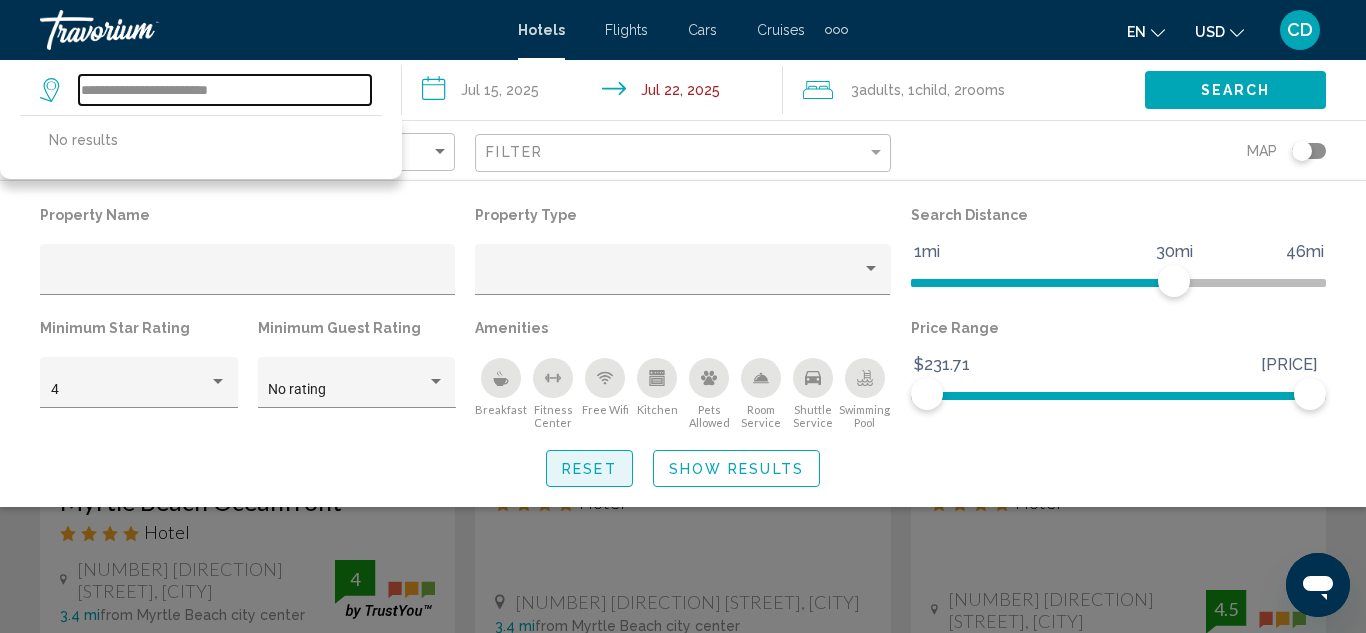 type on "**********" 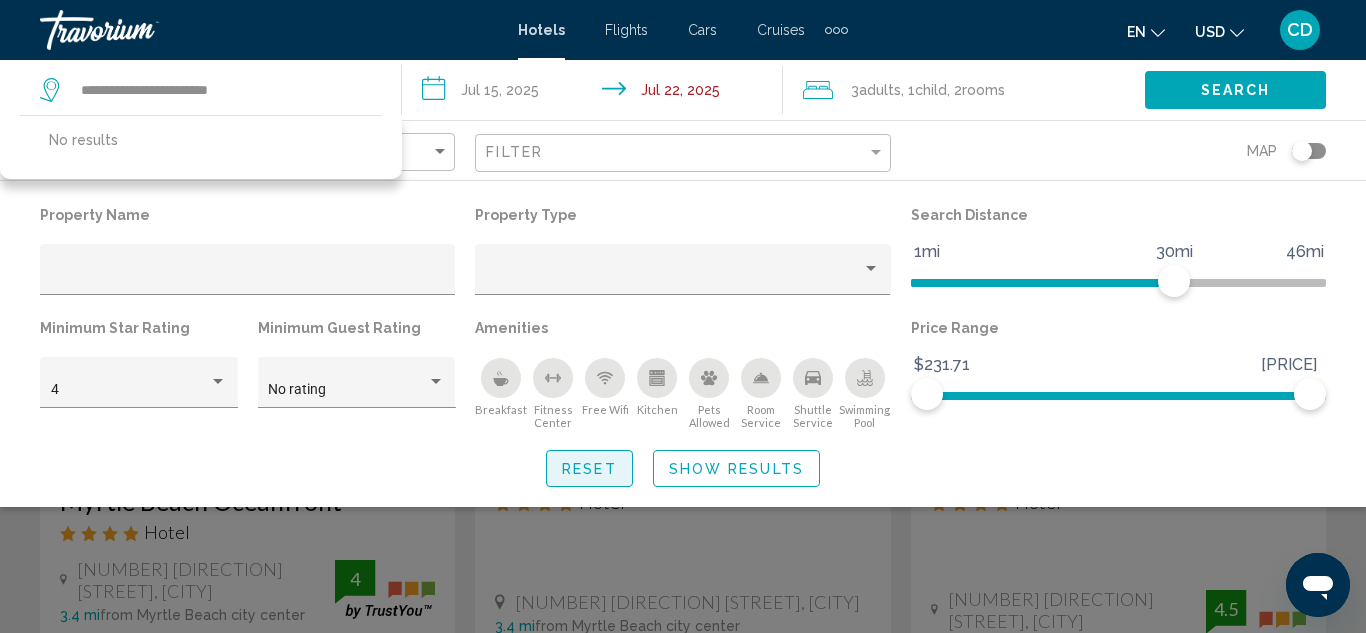 click on "Reset" 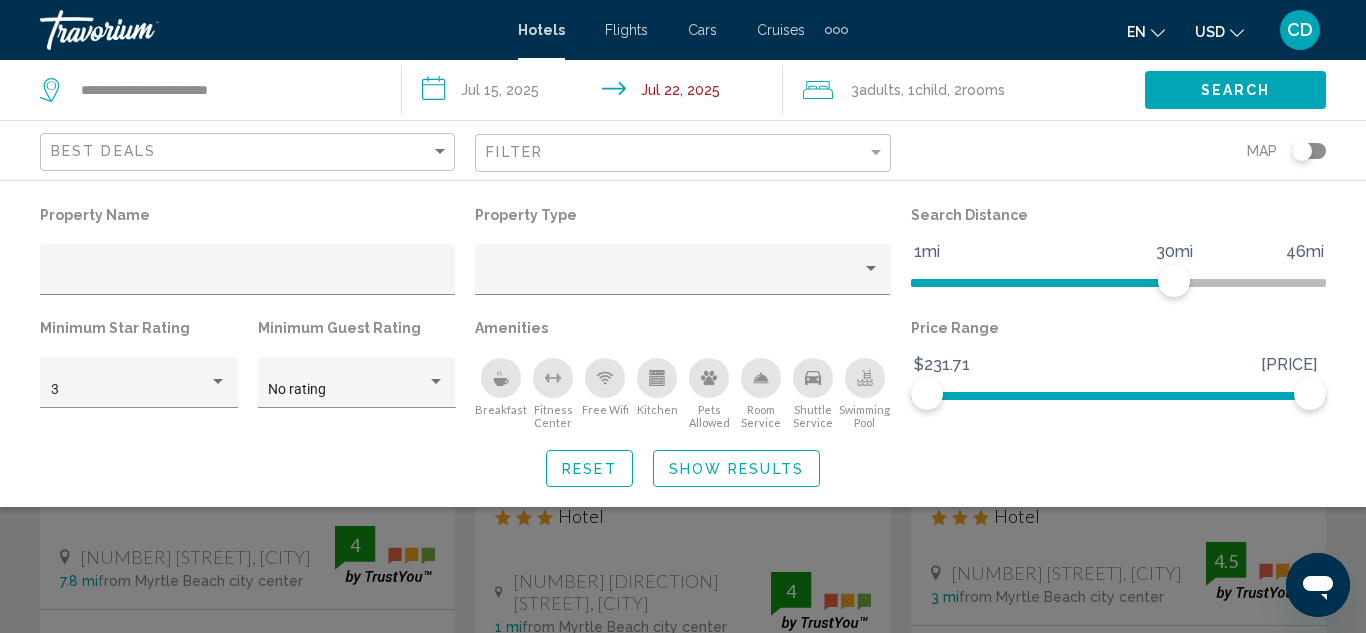 scroll, scrollTop: 155, scrollLeft: 0, axis: vertical 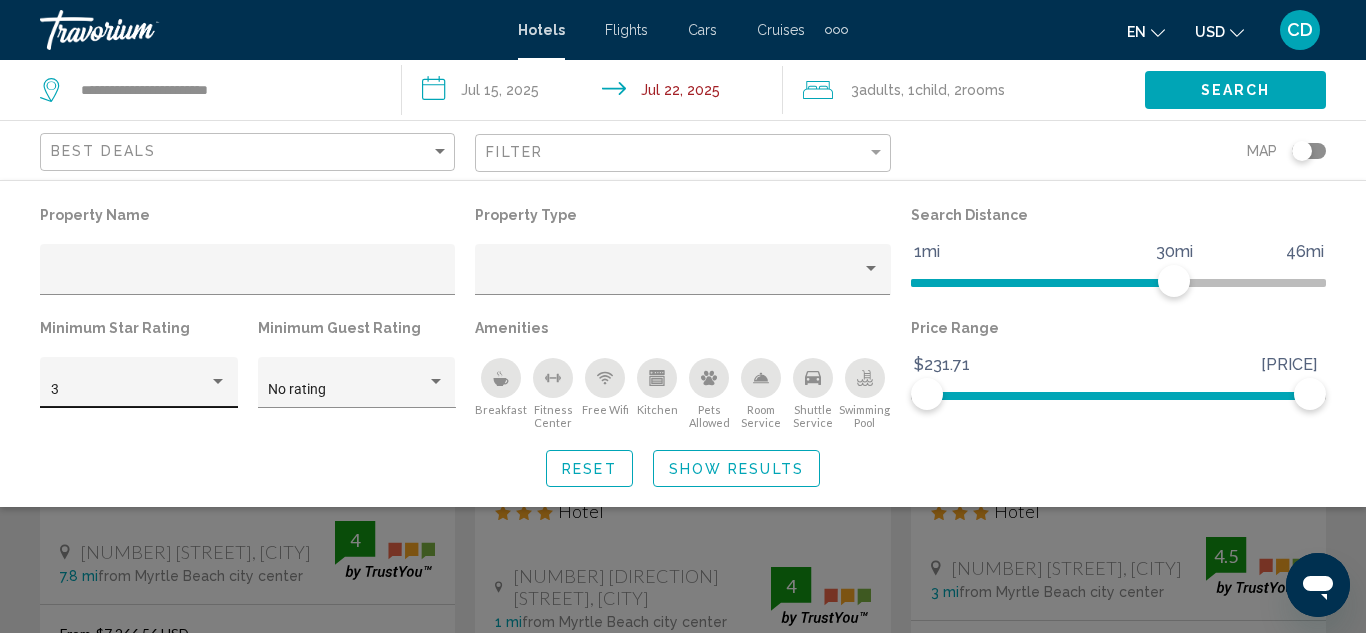 click at bounding box center [218, 381] 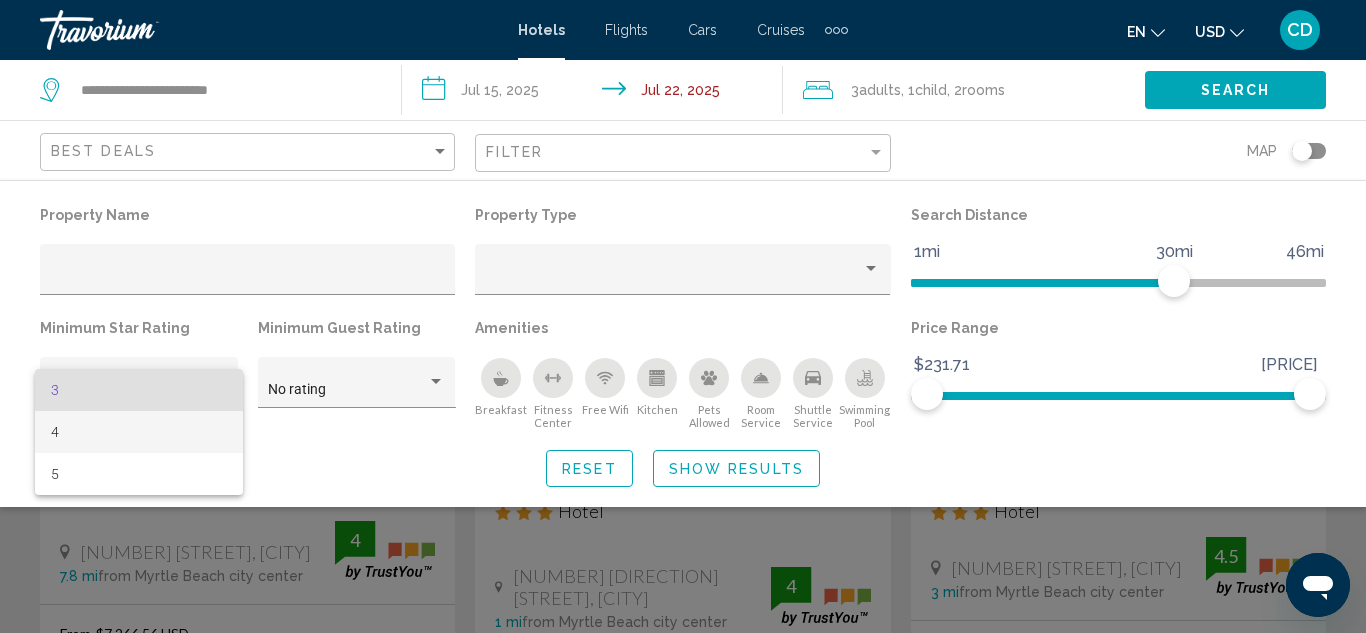 click on "4" at bounding box center [139, 432] 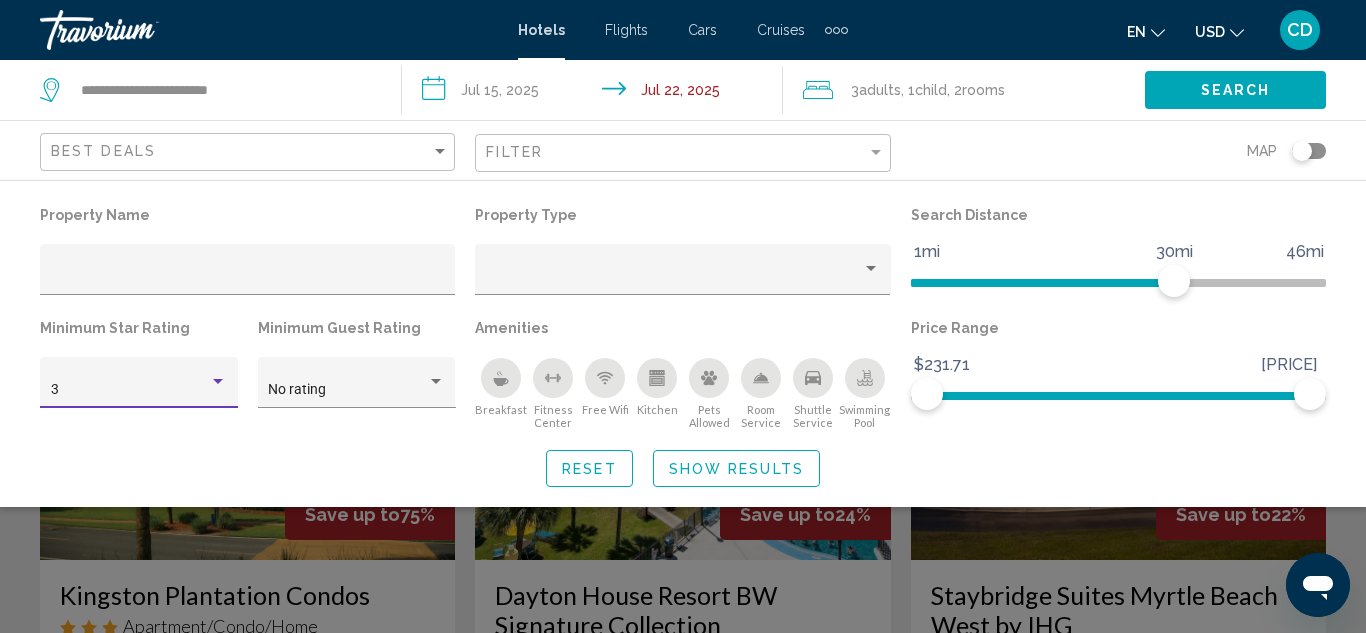 scroll, scrollTop: 0, scrollLeft: 0, axis: both 